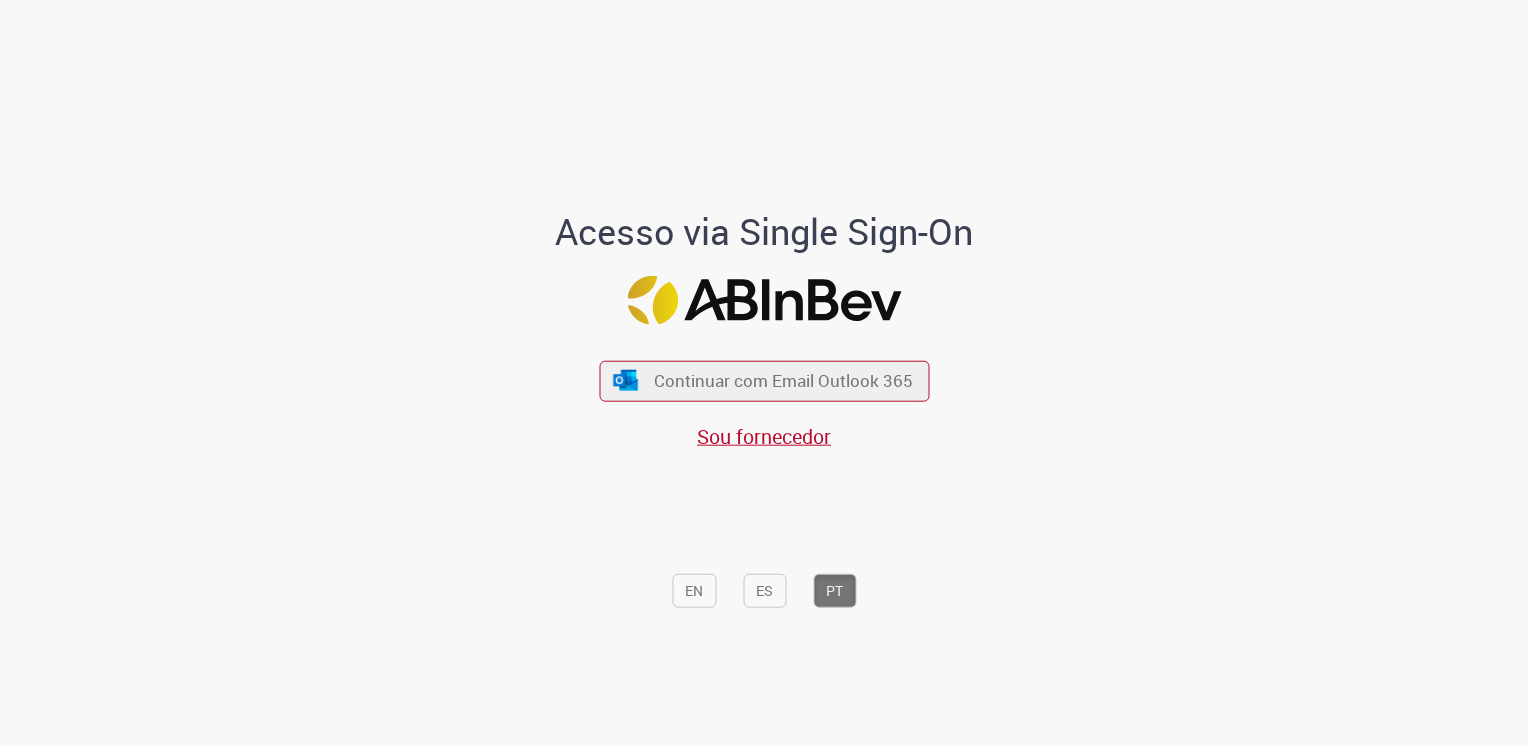 scroll, scrollTop: 0, scrollLeft: 0, axis: both 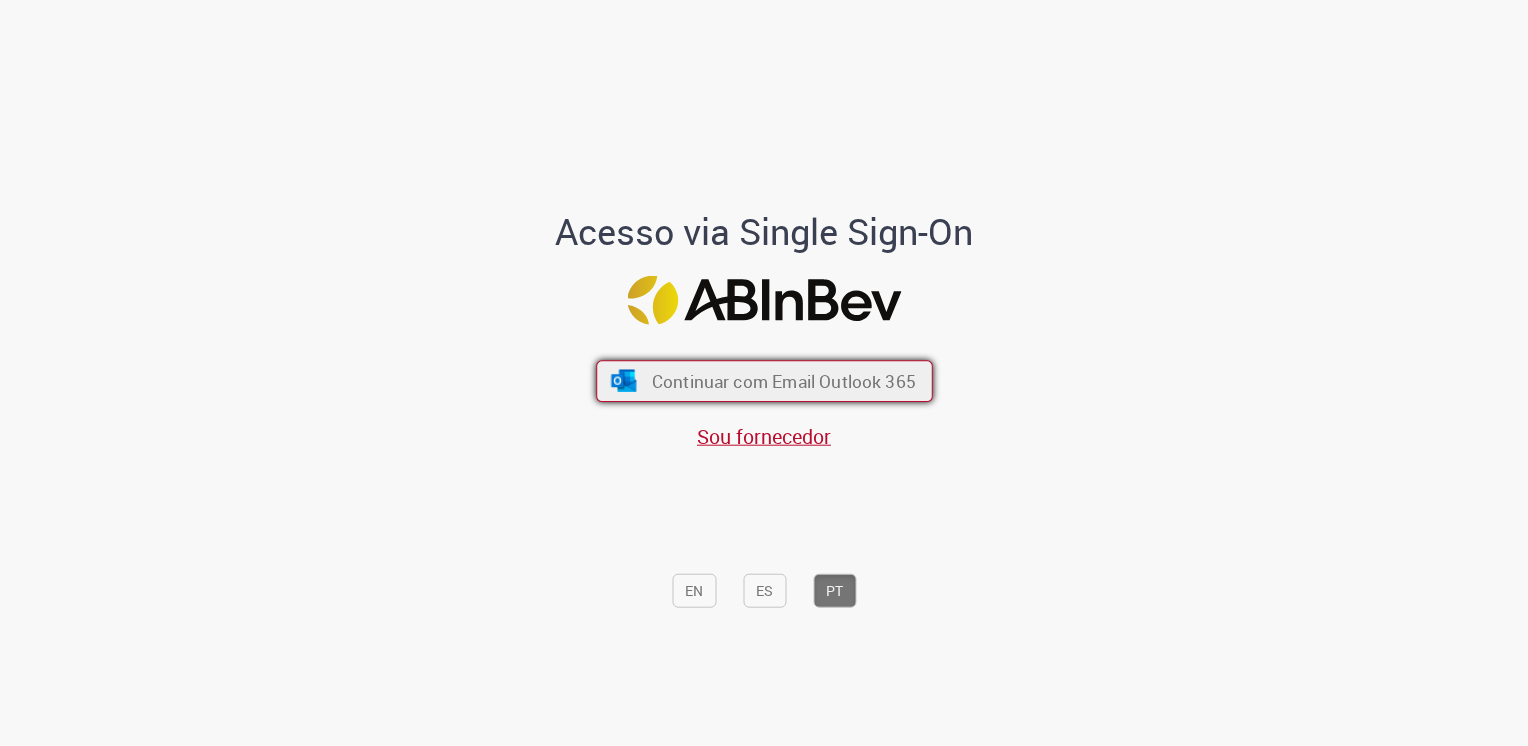 click on "Continuar com Email Outlook 365" at bounding box center (764, 381) 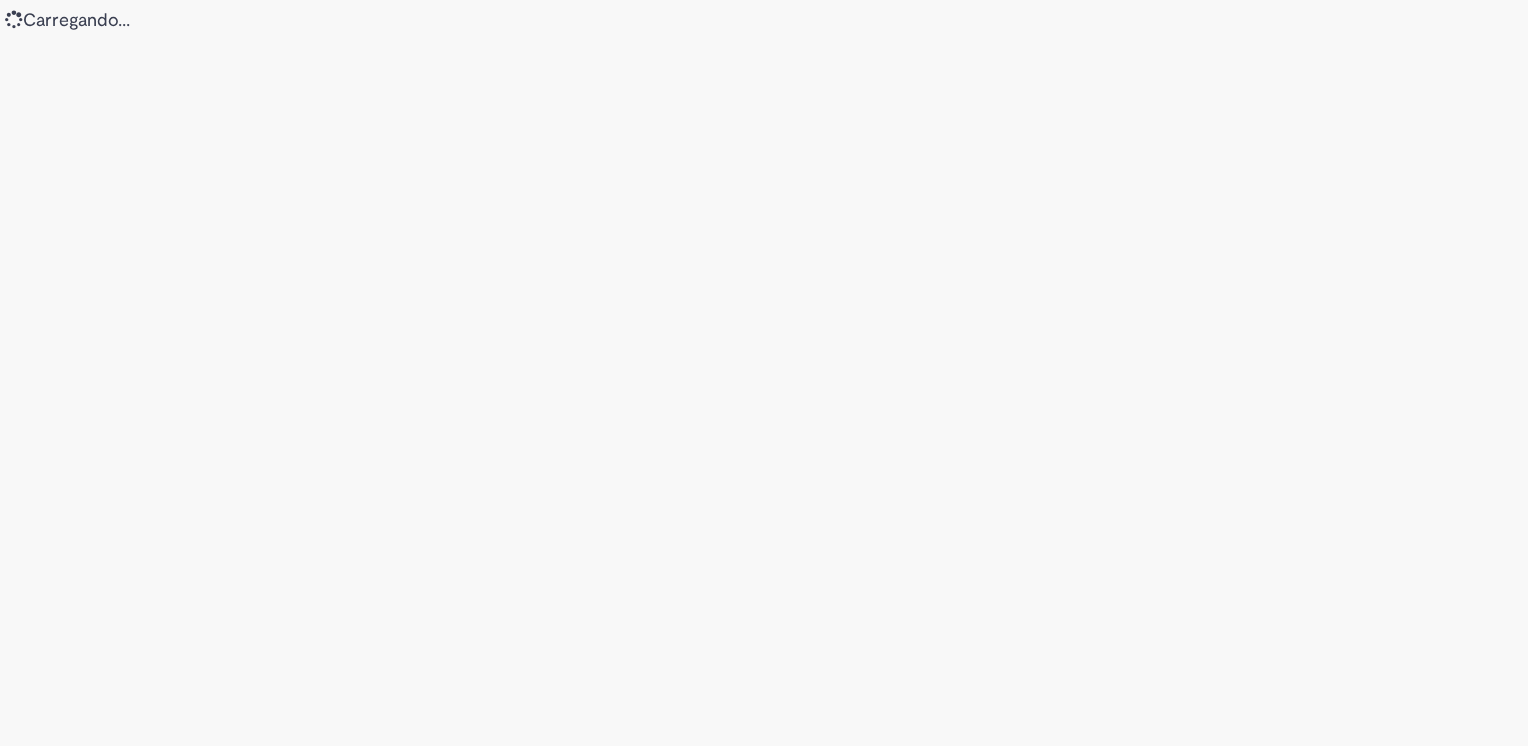 scroll, scrollTop: 0, scrollLeft: 0, axis: both 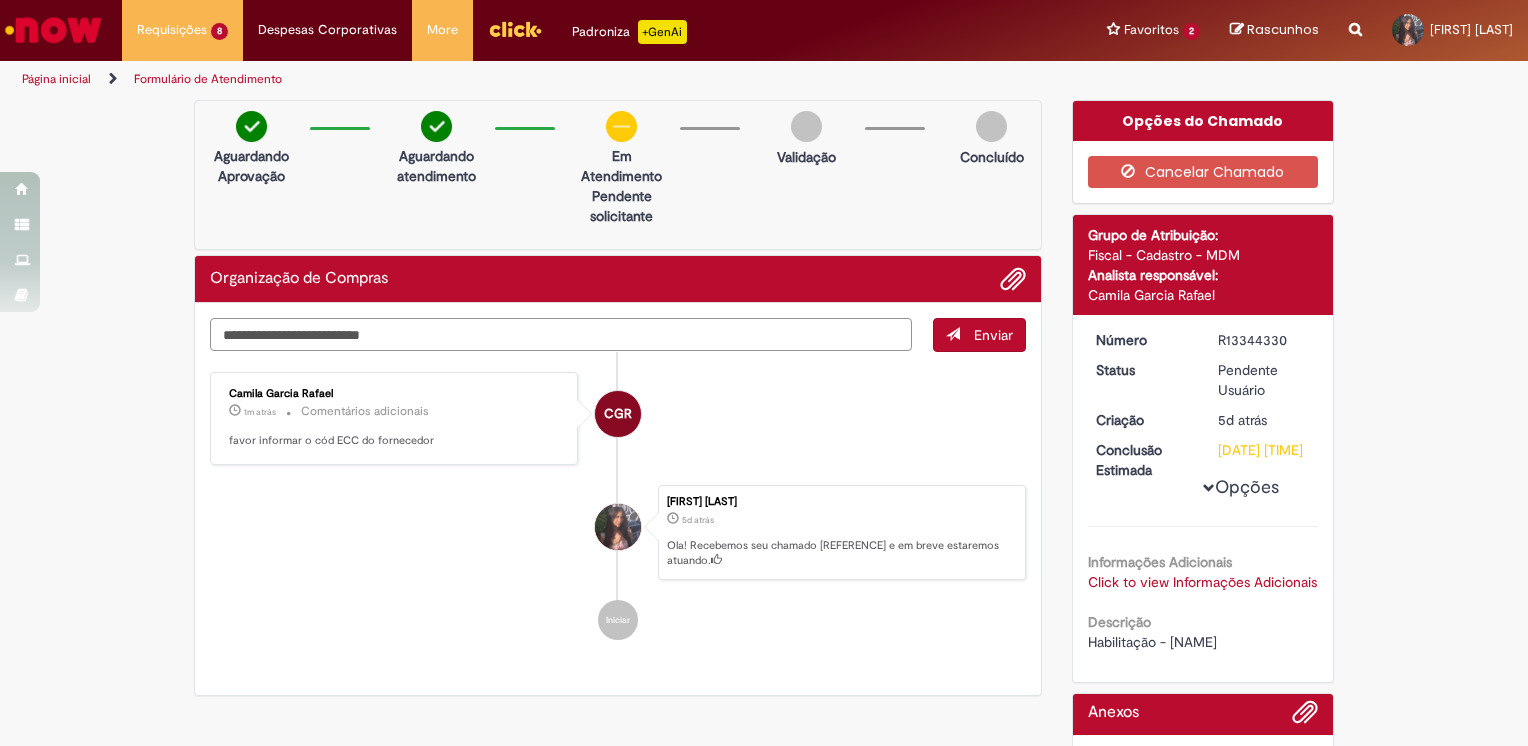 click at bounding box center [561, 335] 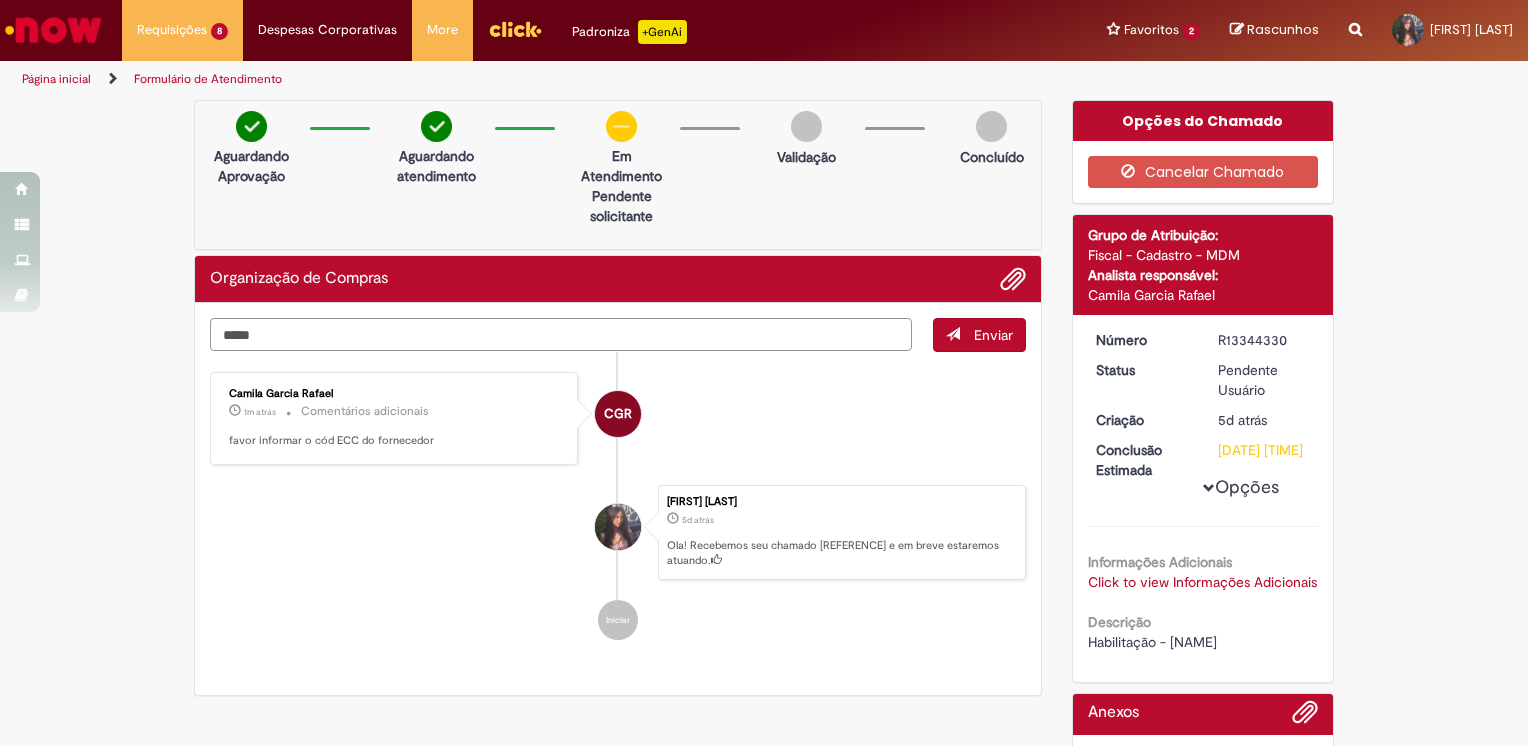 scroll, scrollTop: 159, scrollLeft: 0, axis: vertical 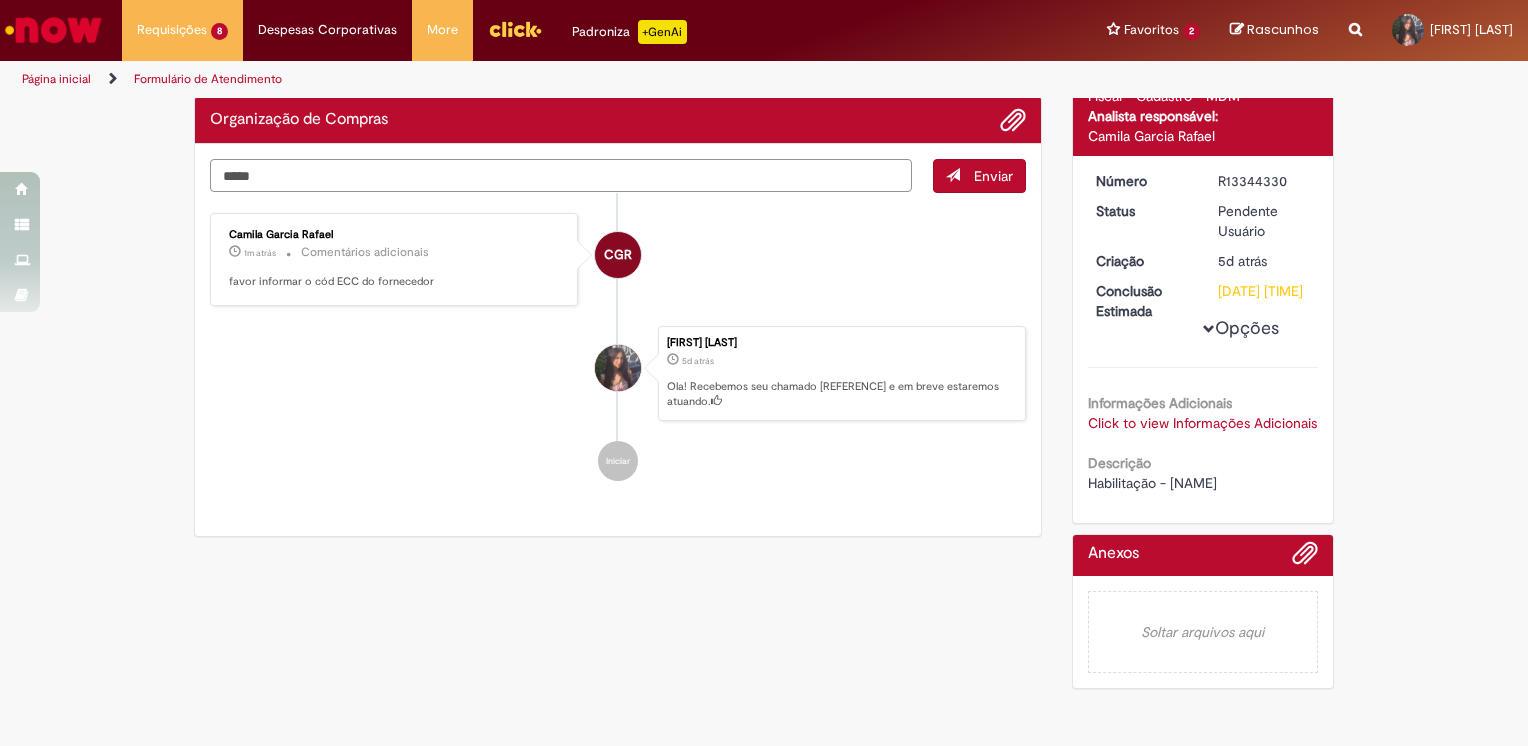 paste on "*******" 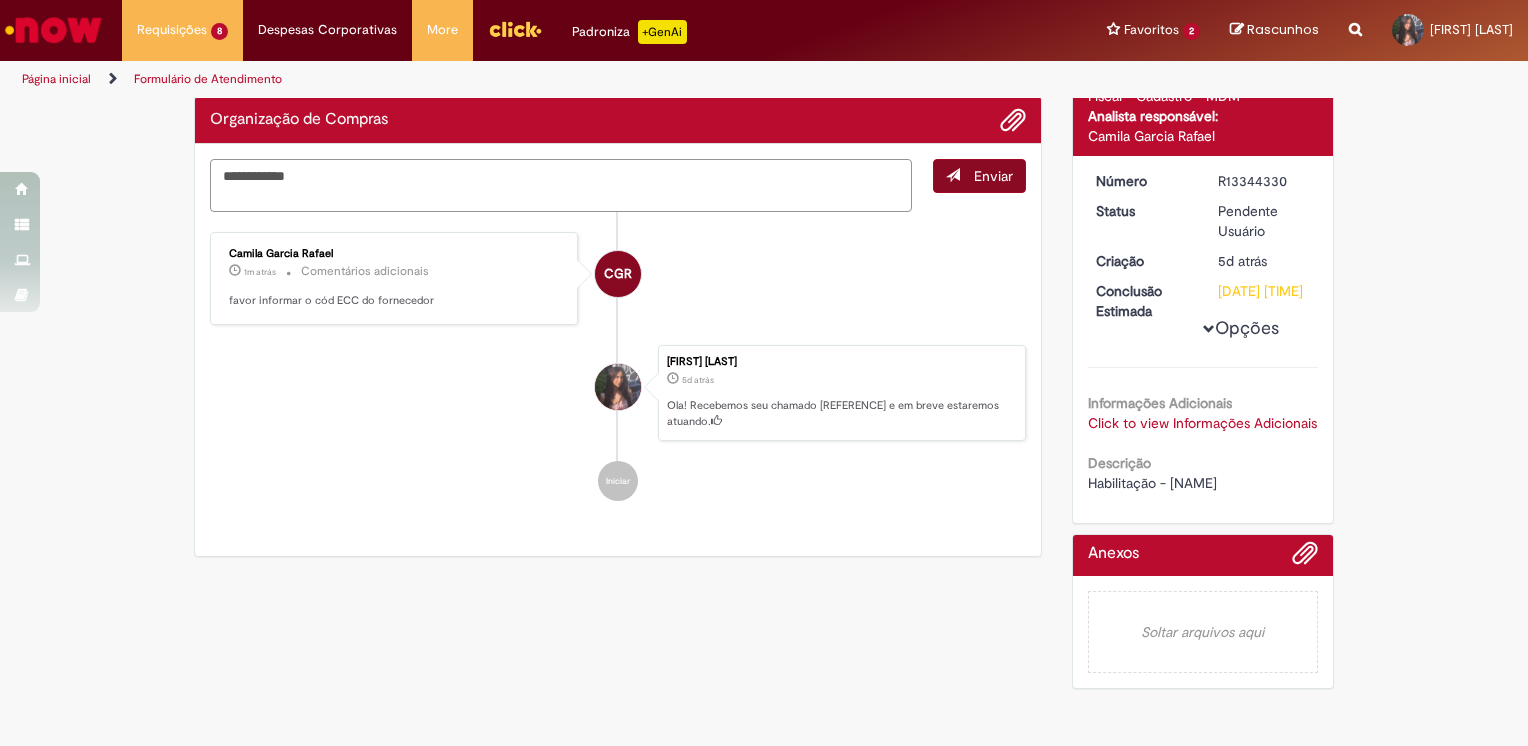 type on "**********" 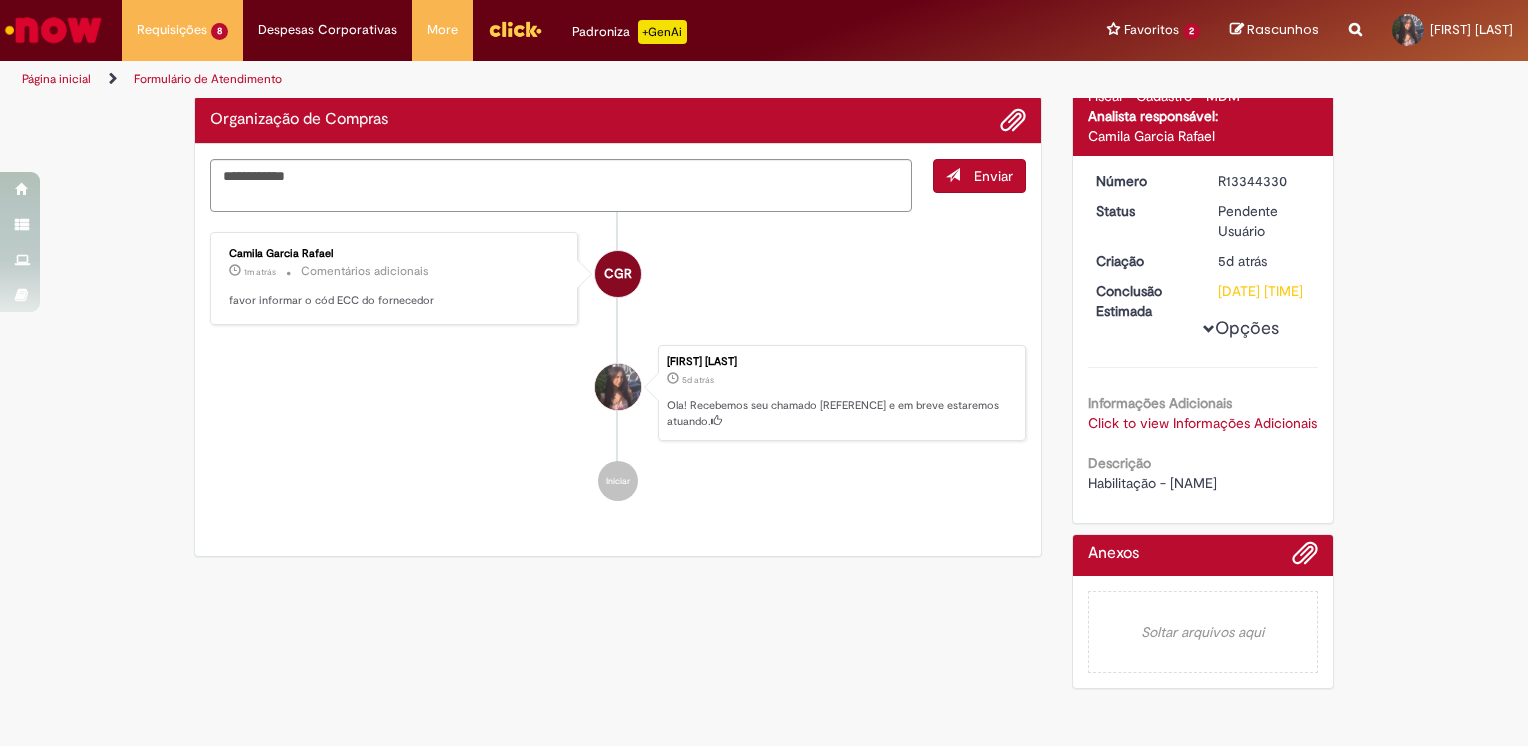 click on "Enviar" at bounding box center (993, 176) 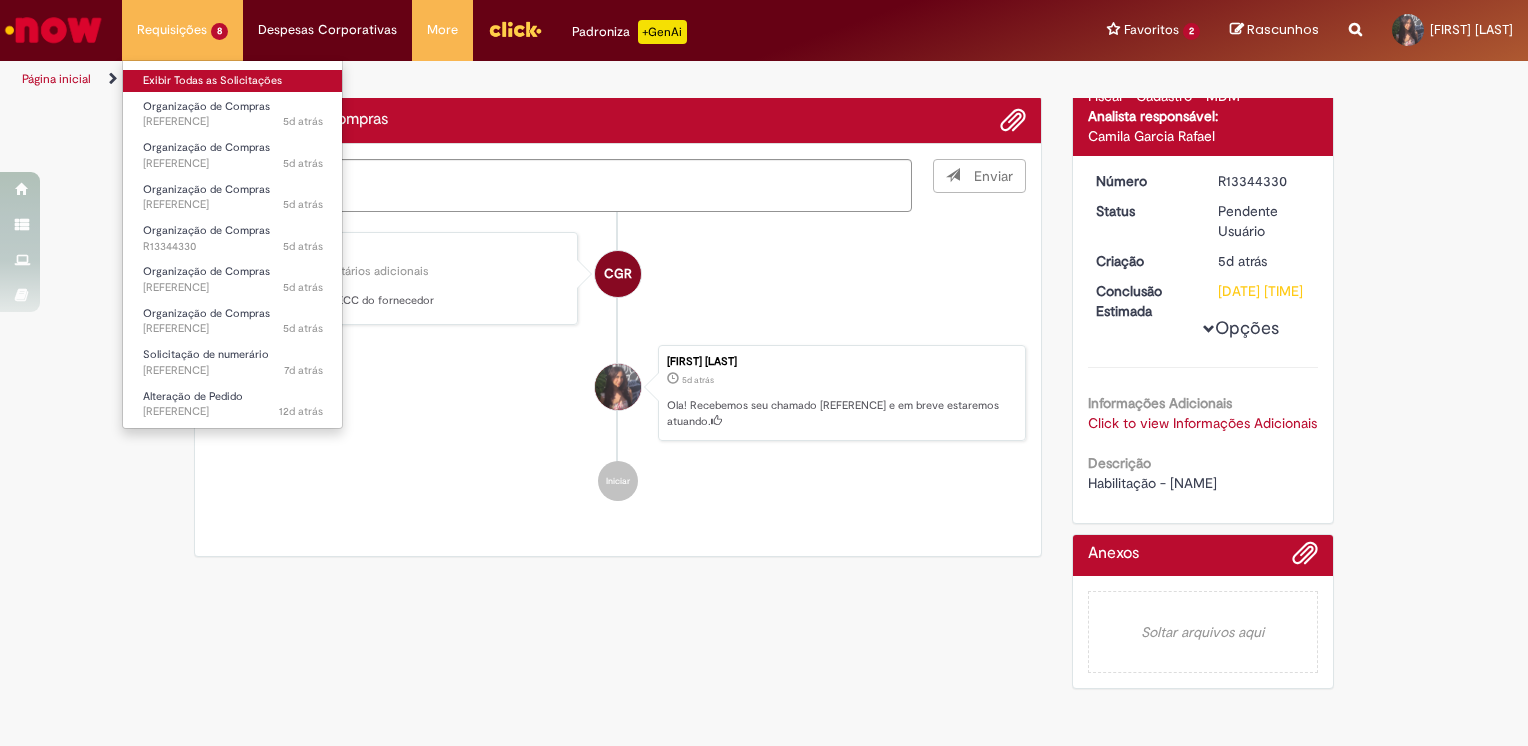 type 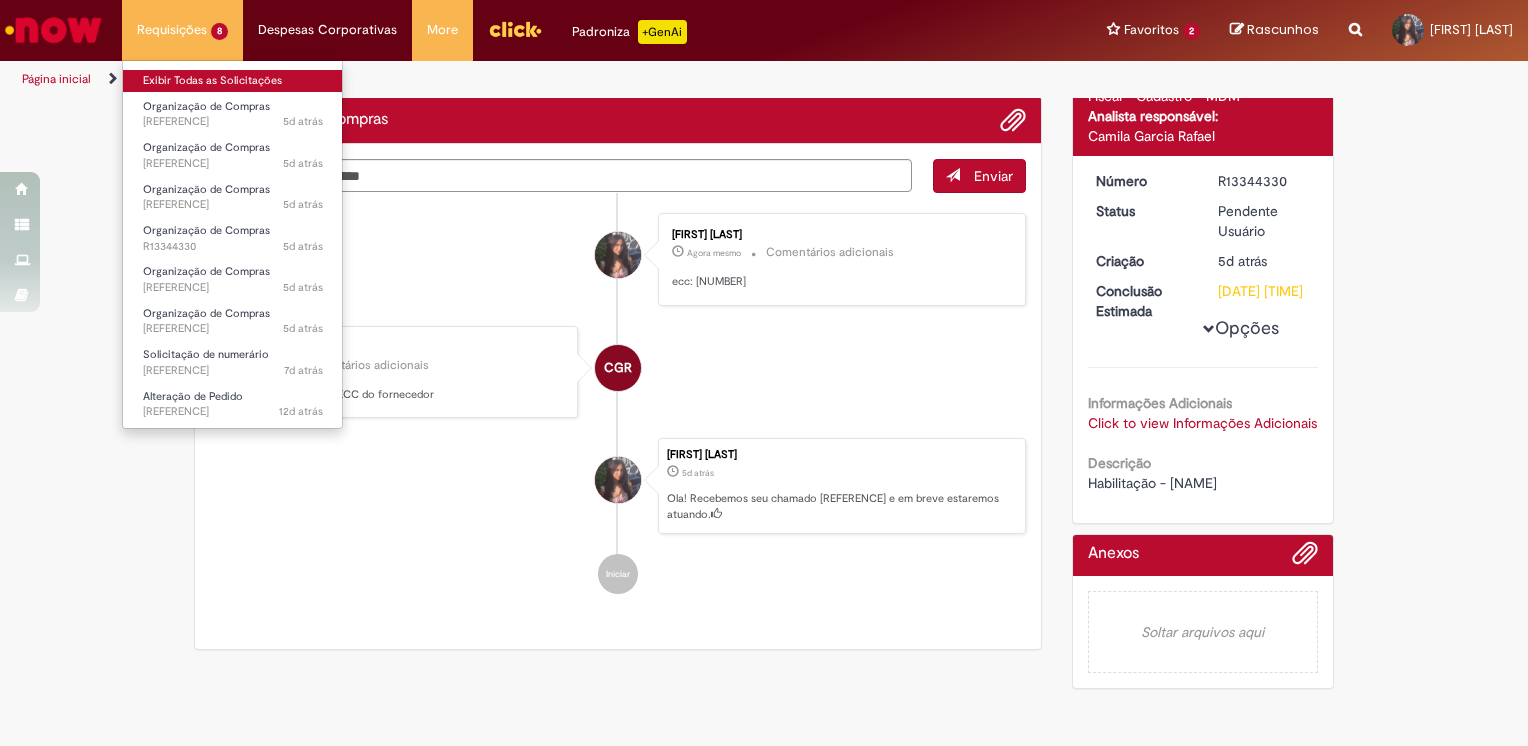 scroll, scrollTop: 119, scrollLeft: 0, axis: vertical 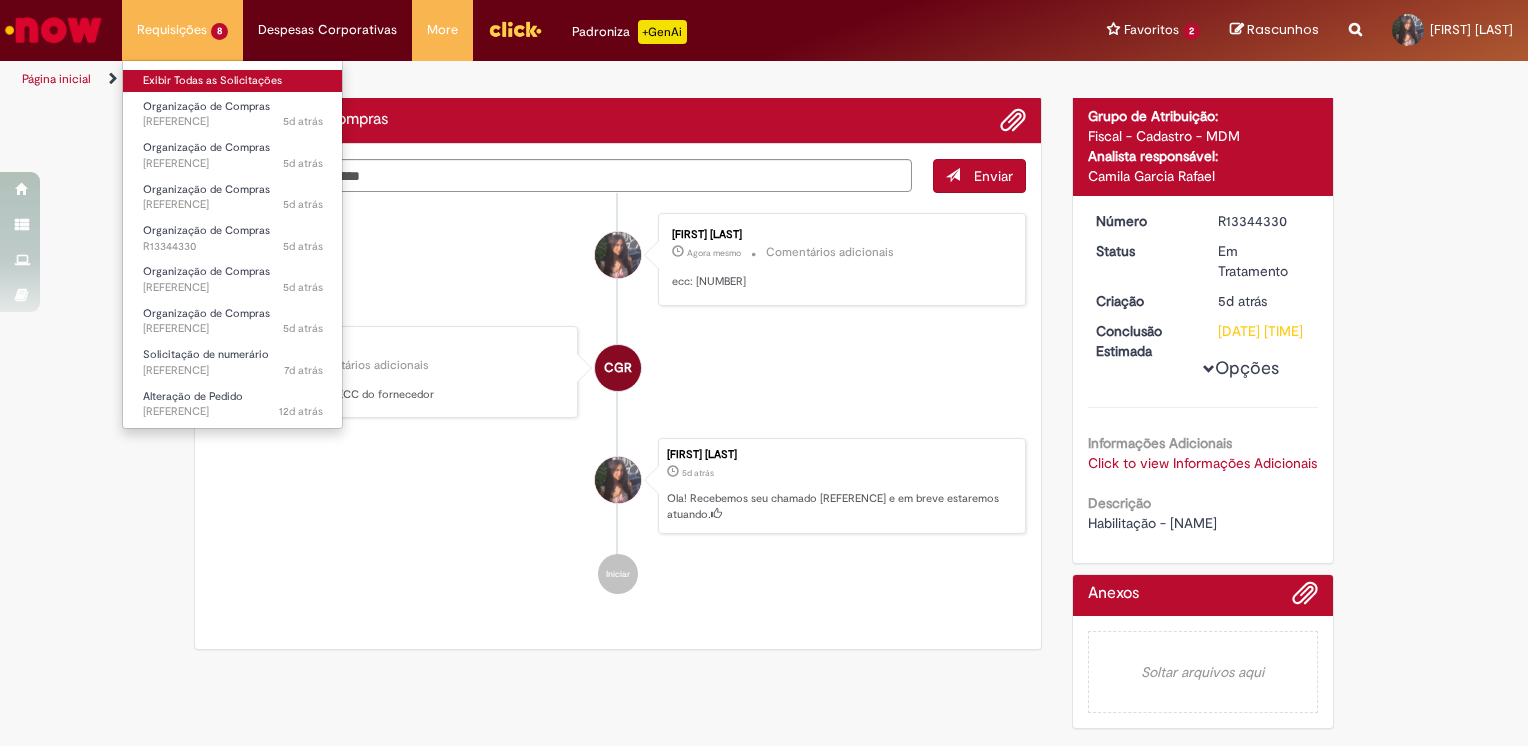 click on "Exibir Todas as Solicitações" at bounding box center (233, 81) 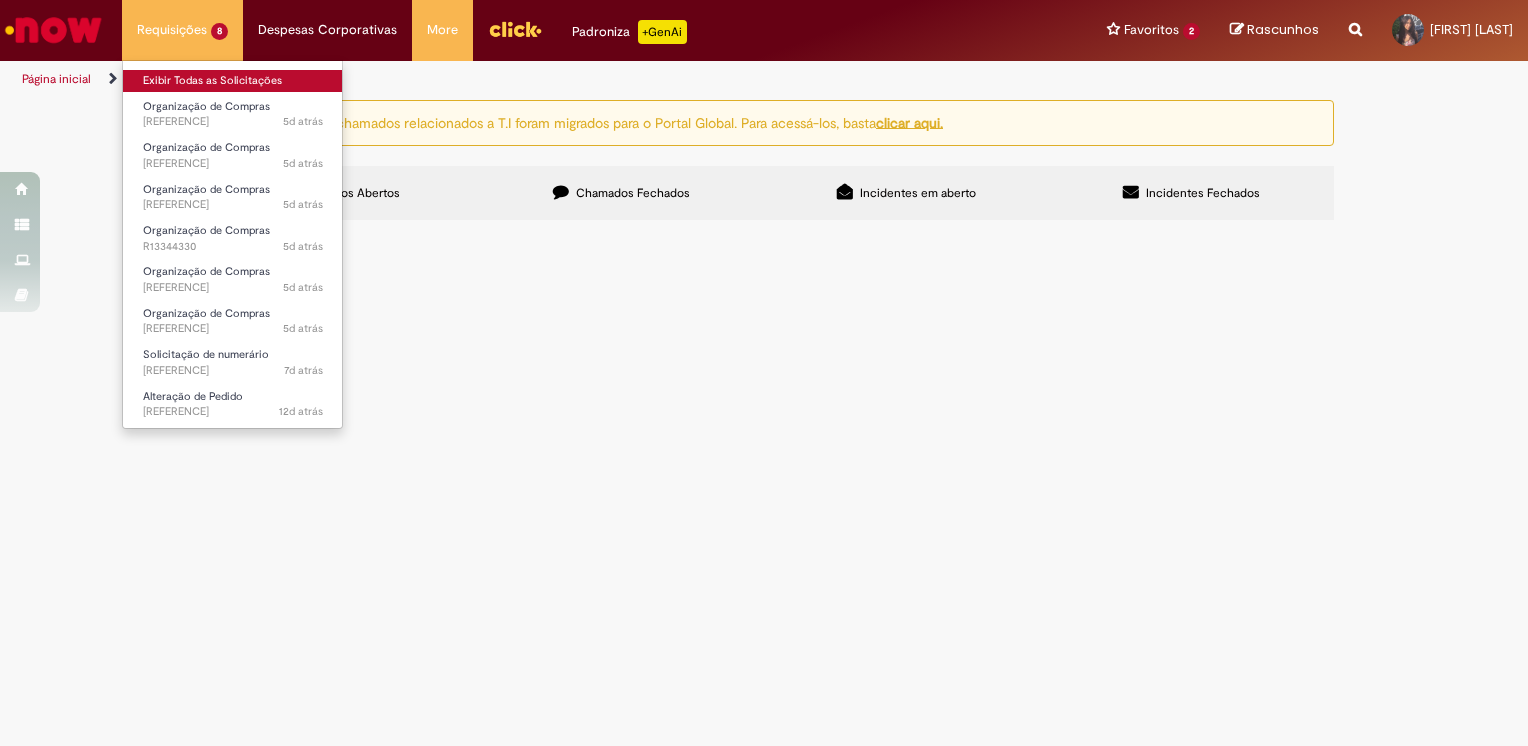 scroll, scrollTop: 0, scrollLeft: 0, axis: both 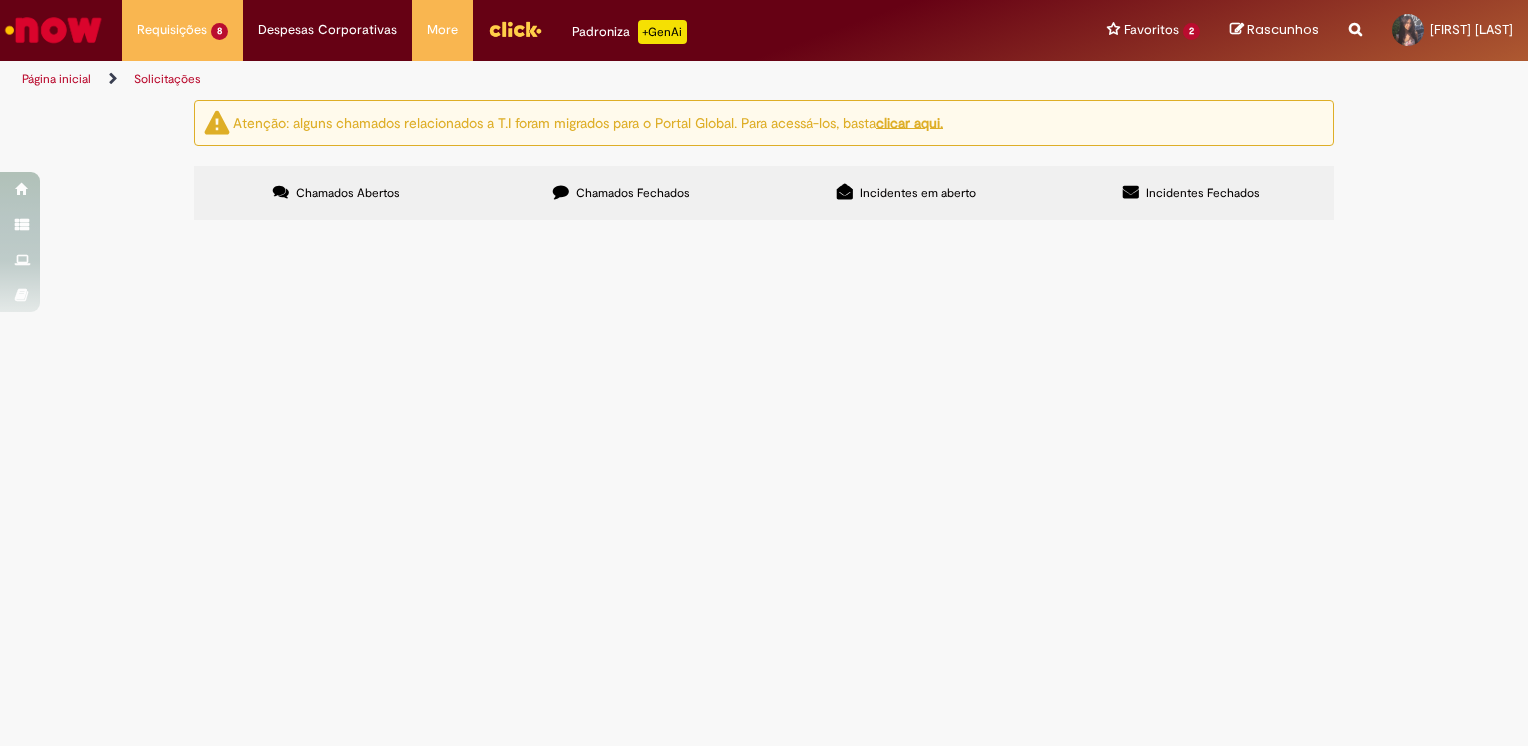 click on "Organização de Compras" at bounding box center [0, 0] 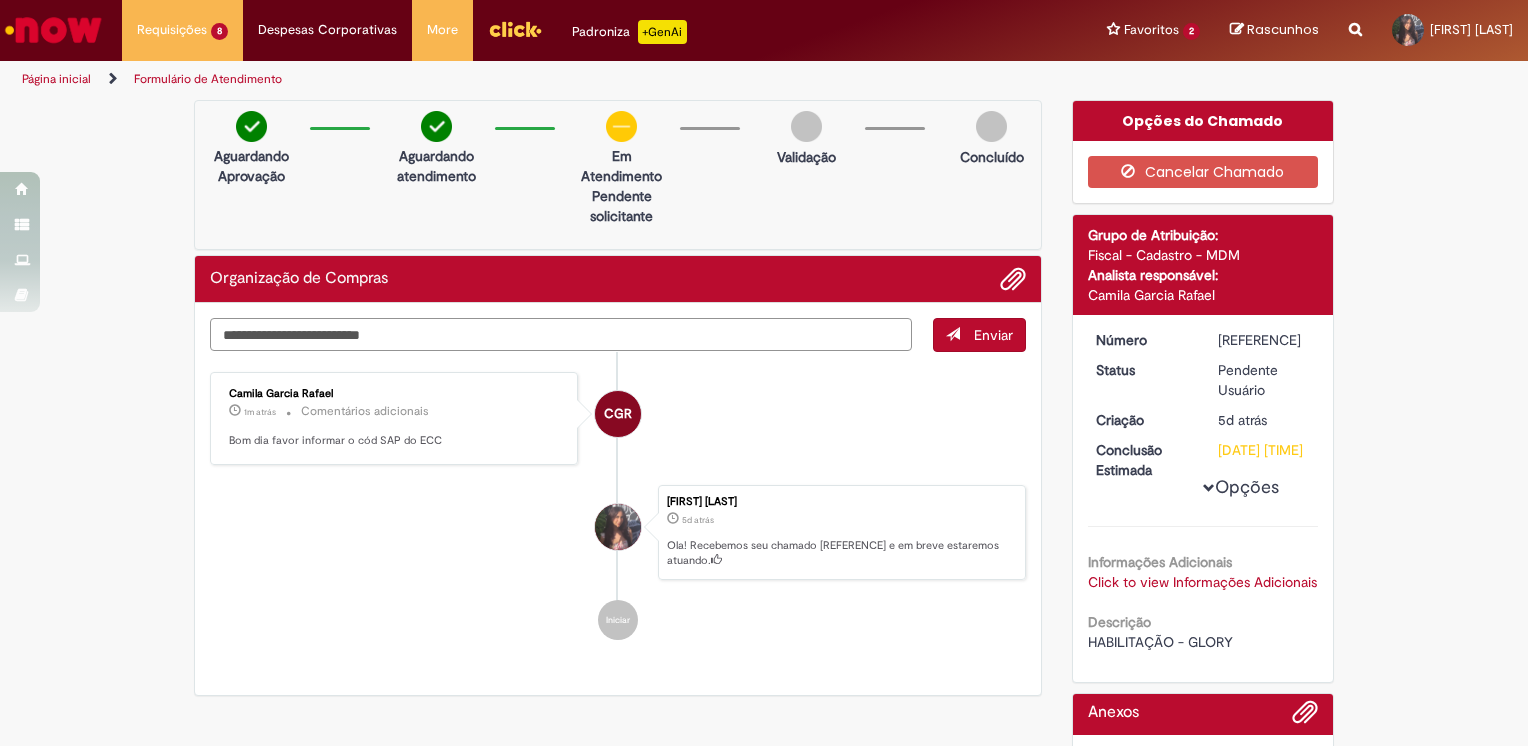 click at bounding box center [561, 335] 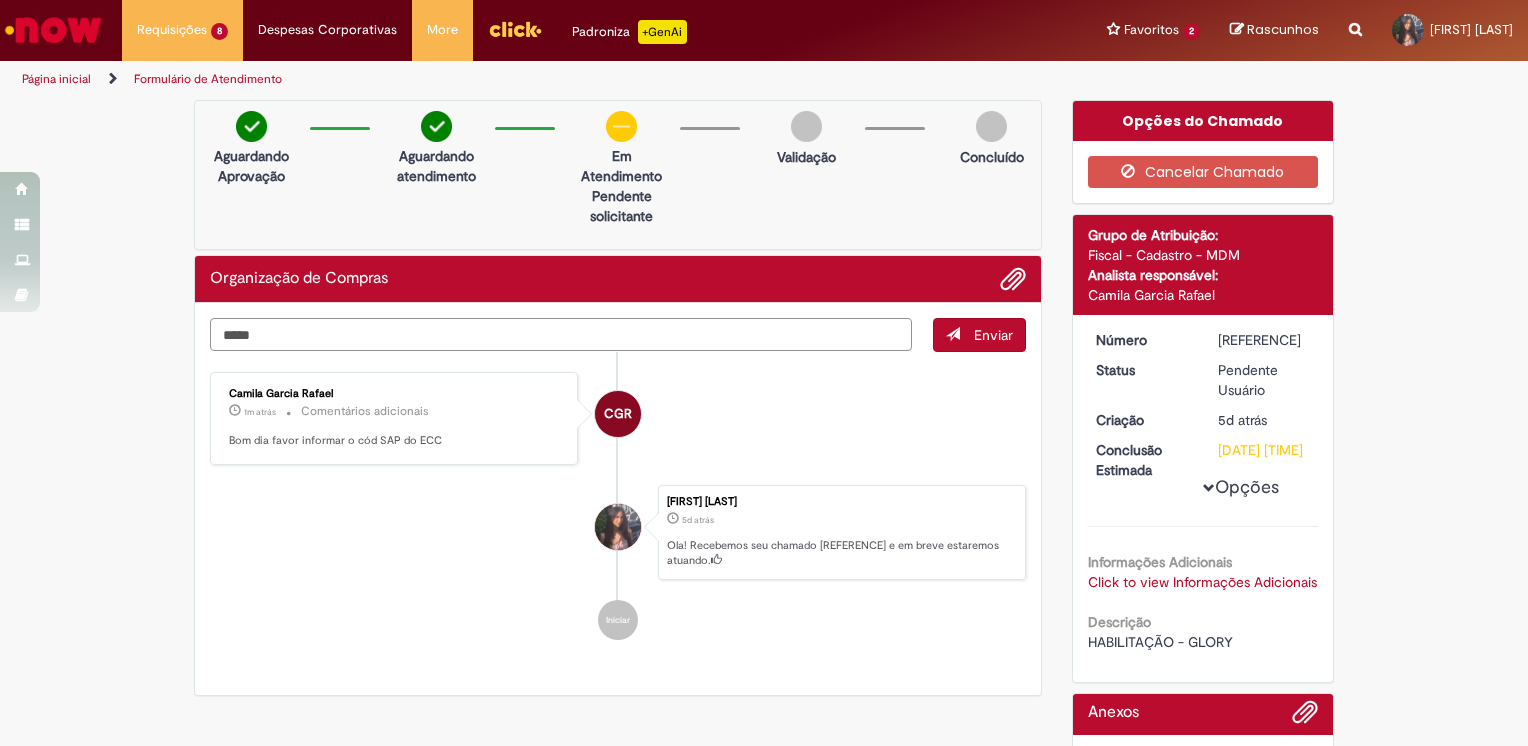 paste on "*******" 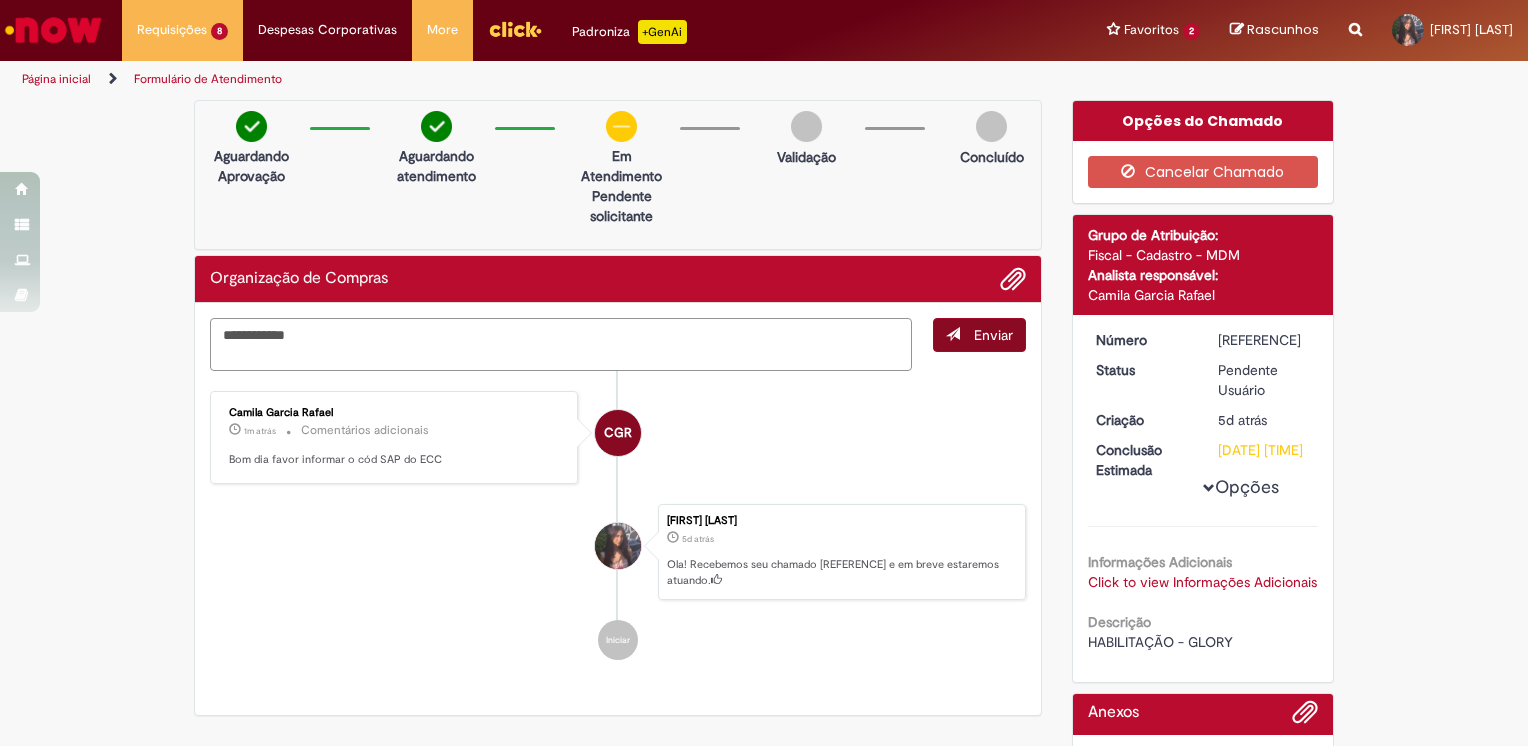 type on "**********" 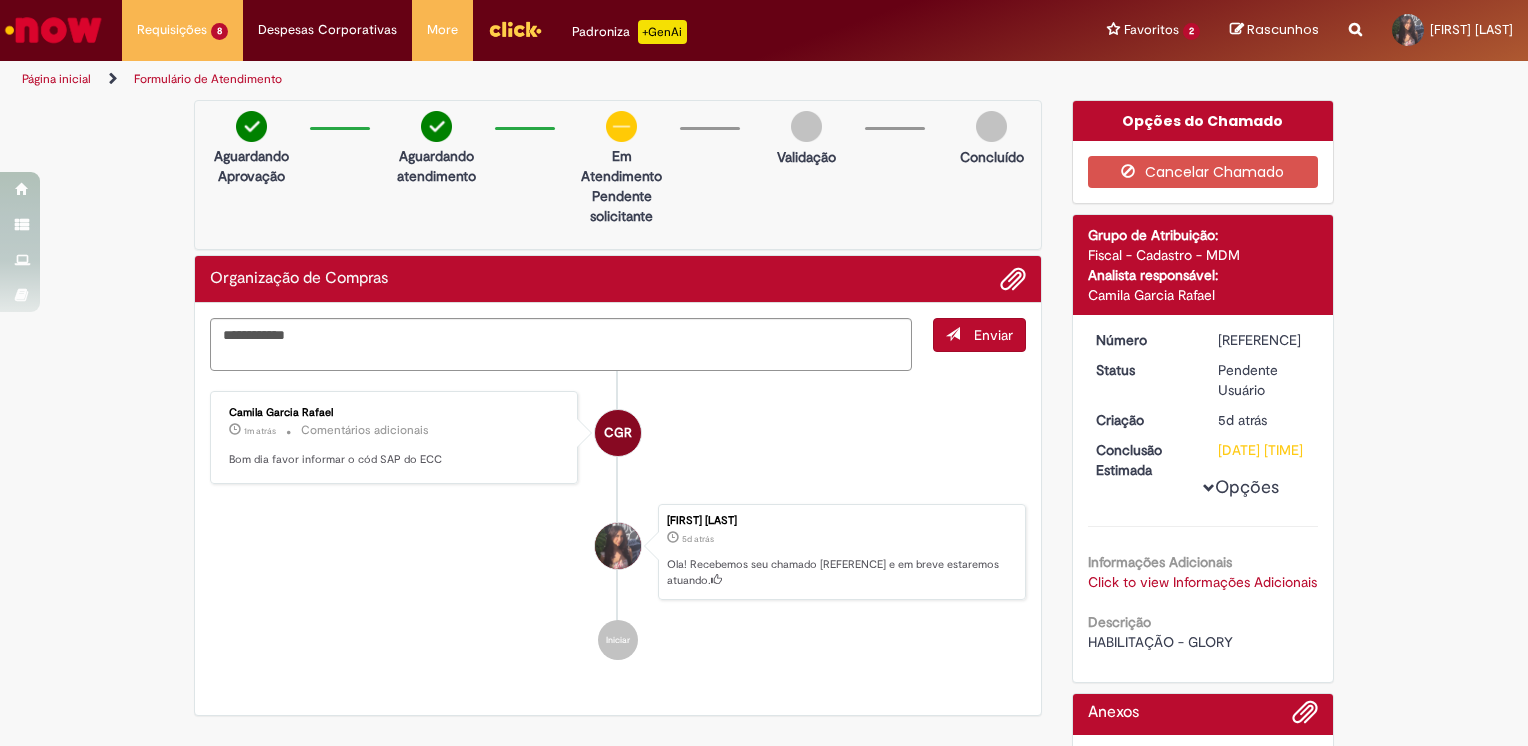 click on "Enviar" at bounding box center (993, 335) 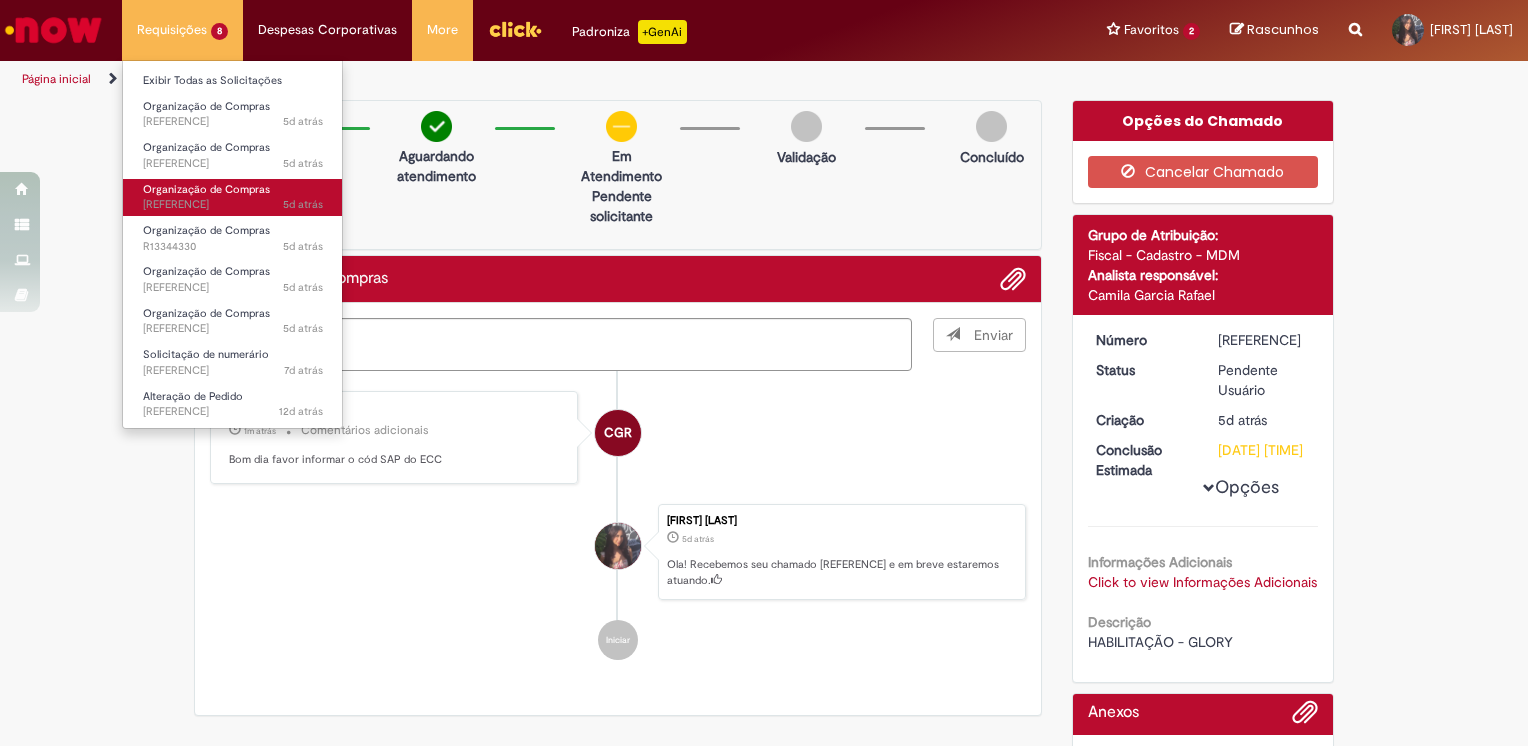type 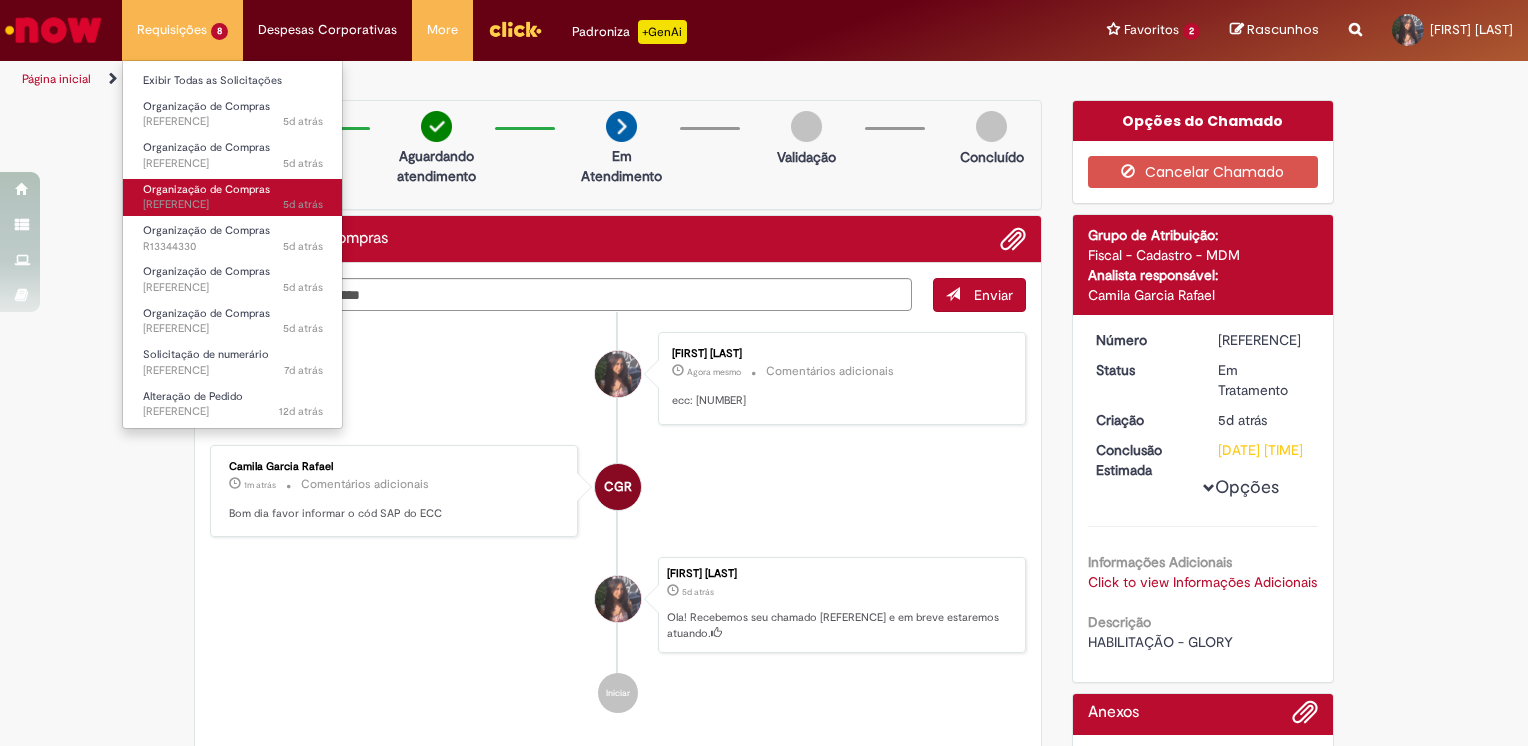 click on "Organização de Compras" at bounding box center (206, 189) 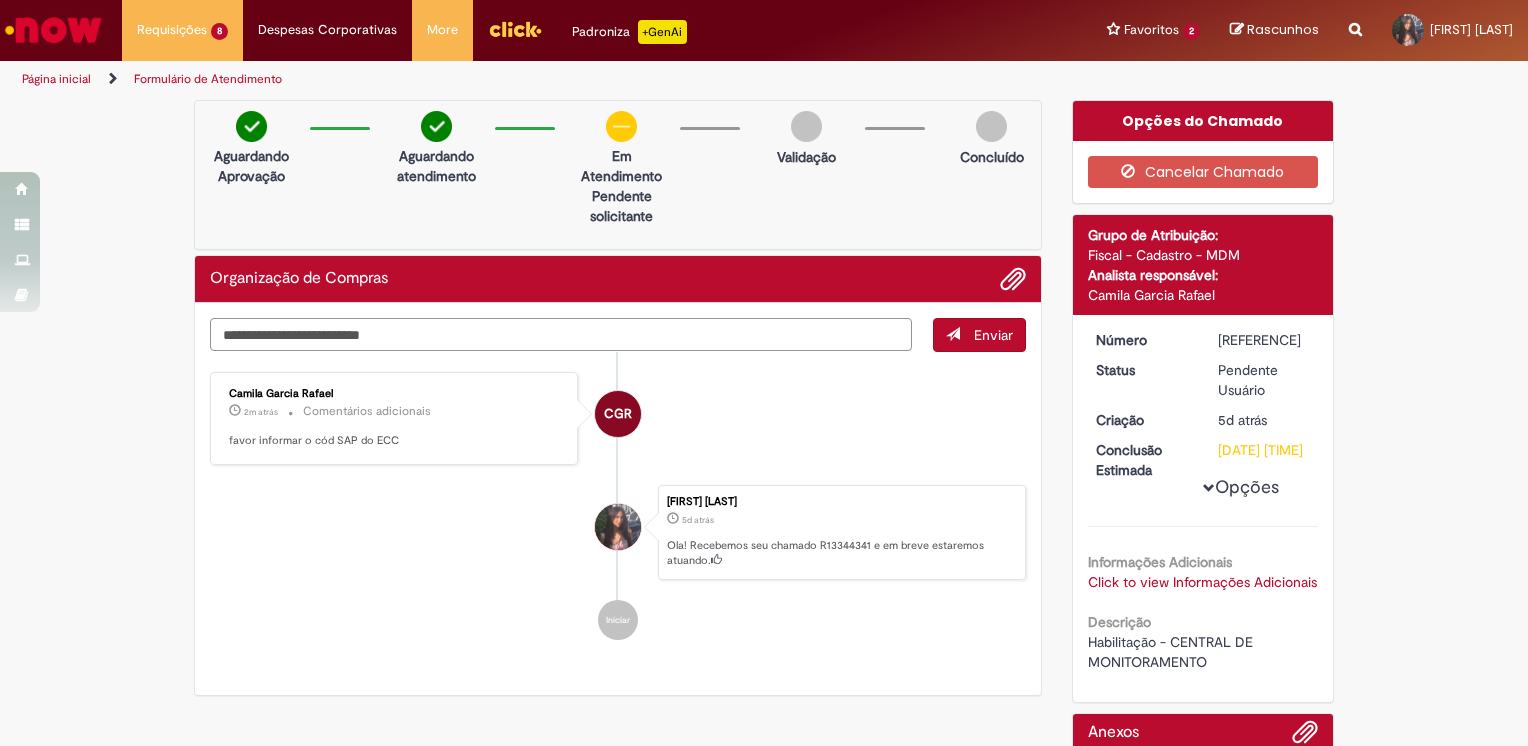 click at bounding box center (561, 335) 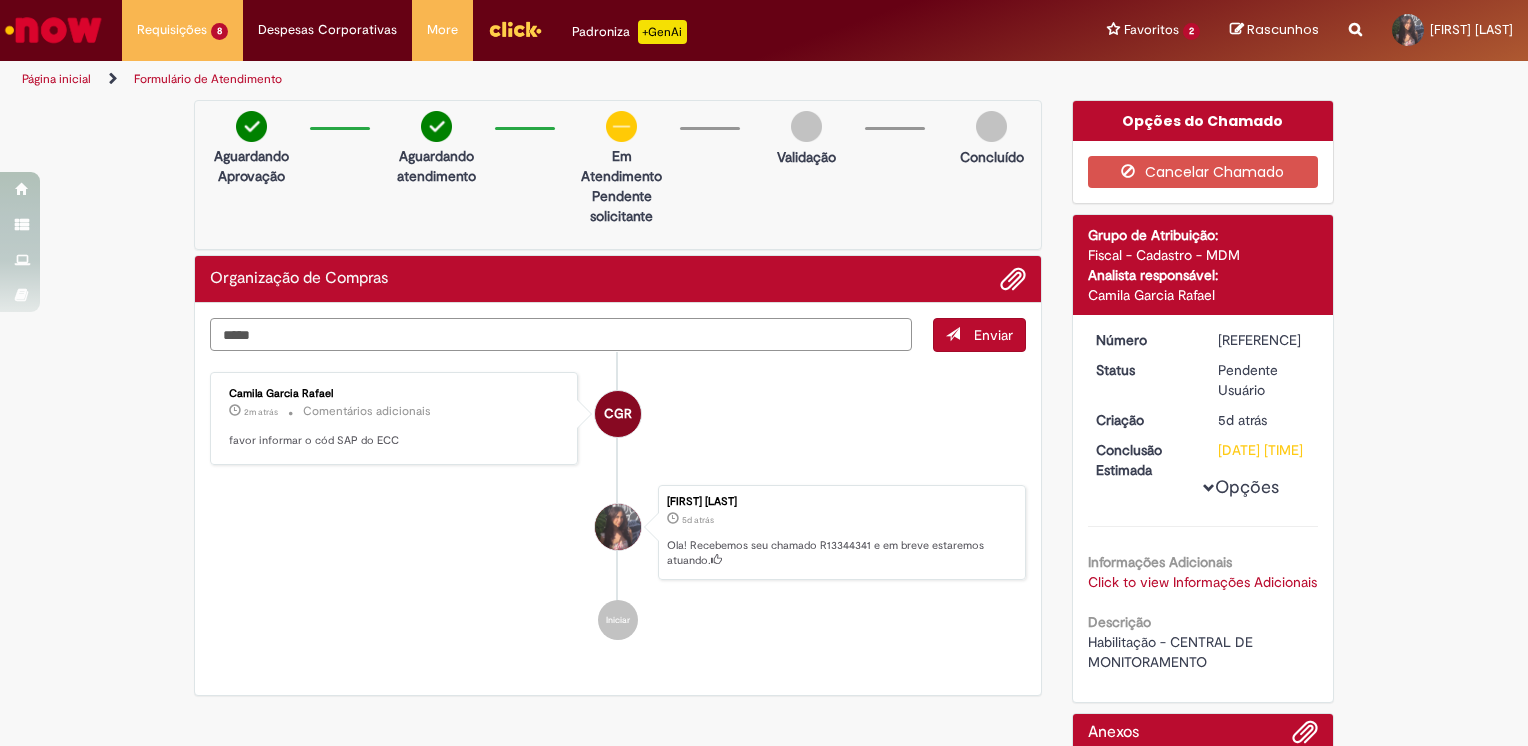 paste on "*******" 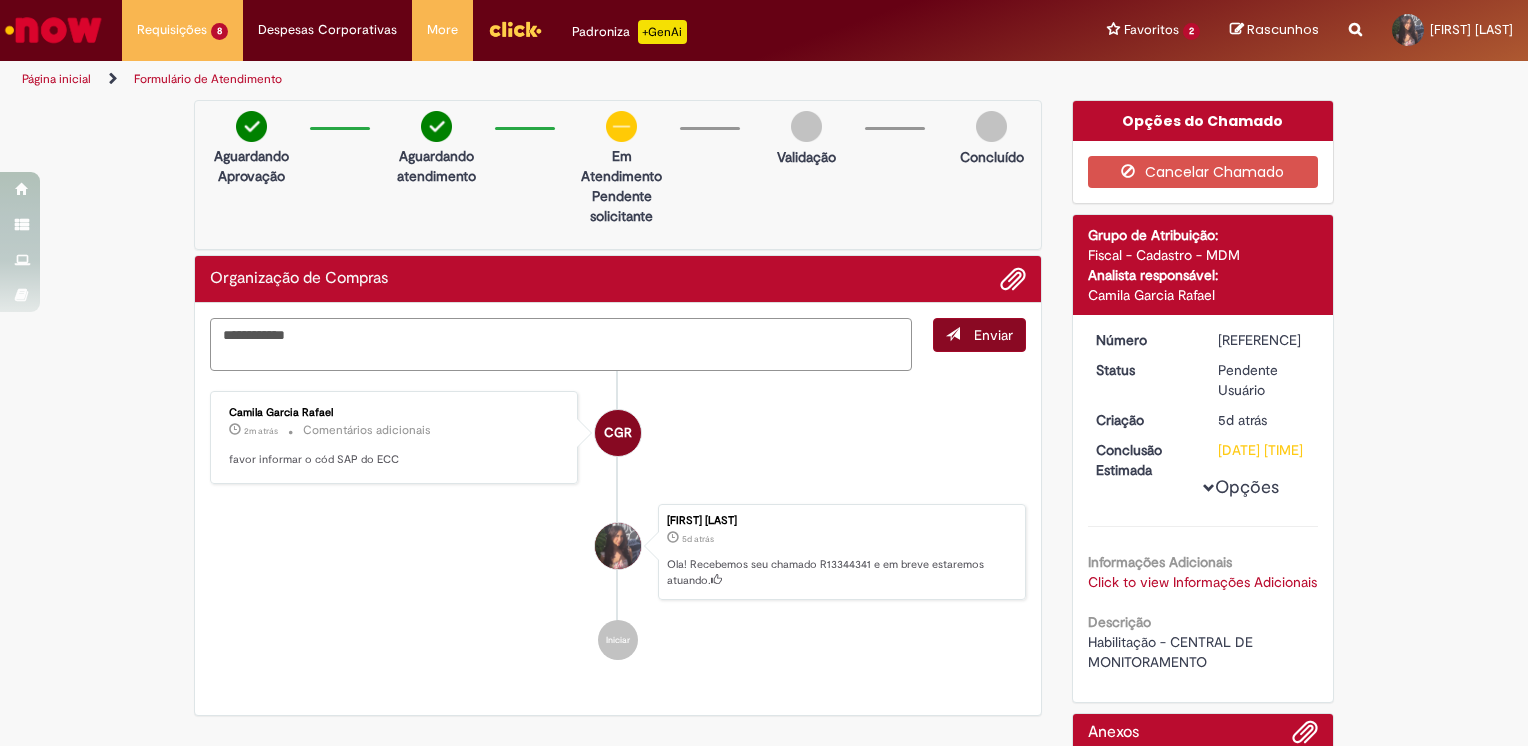 type on "**********" 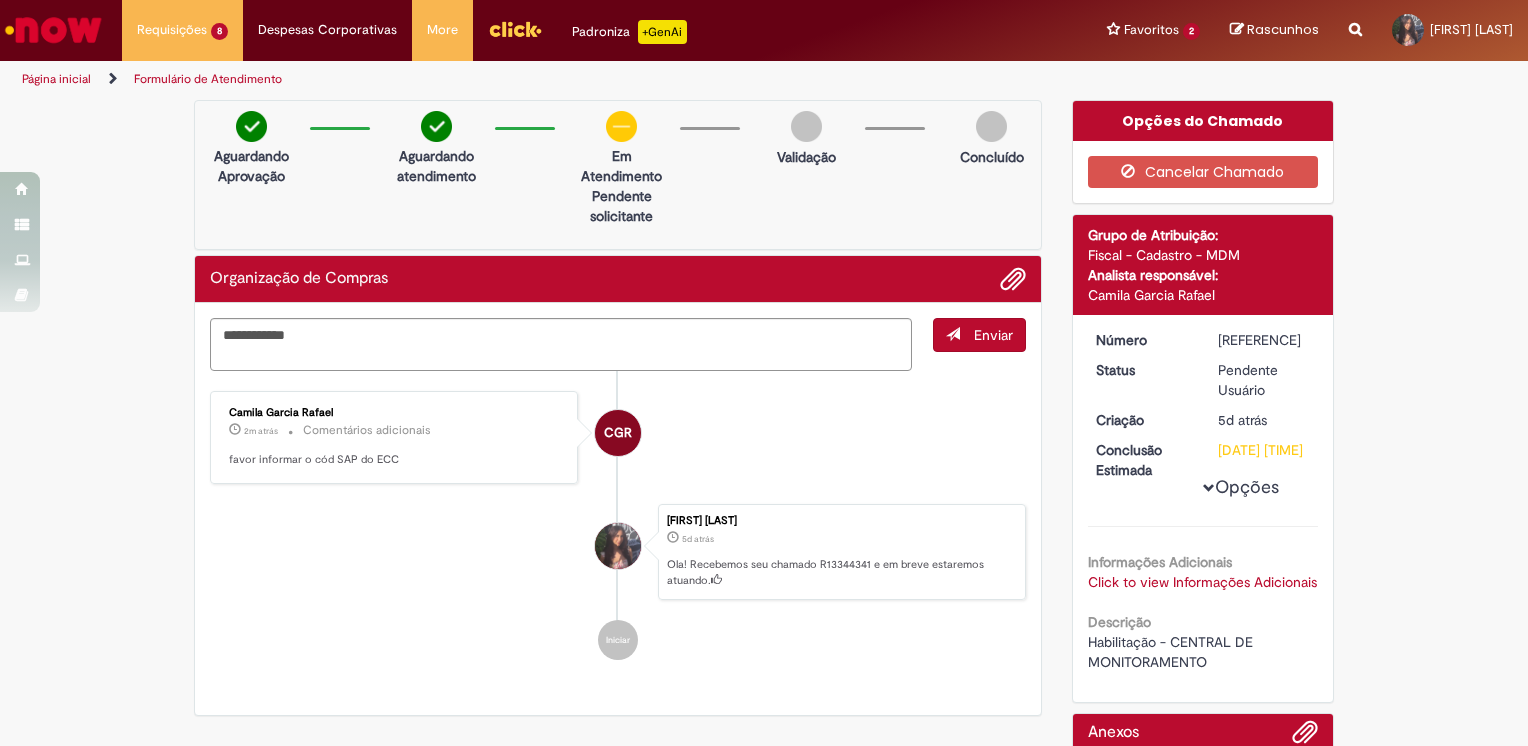 click on "Enviar" at bounding box center (979, 335) 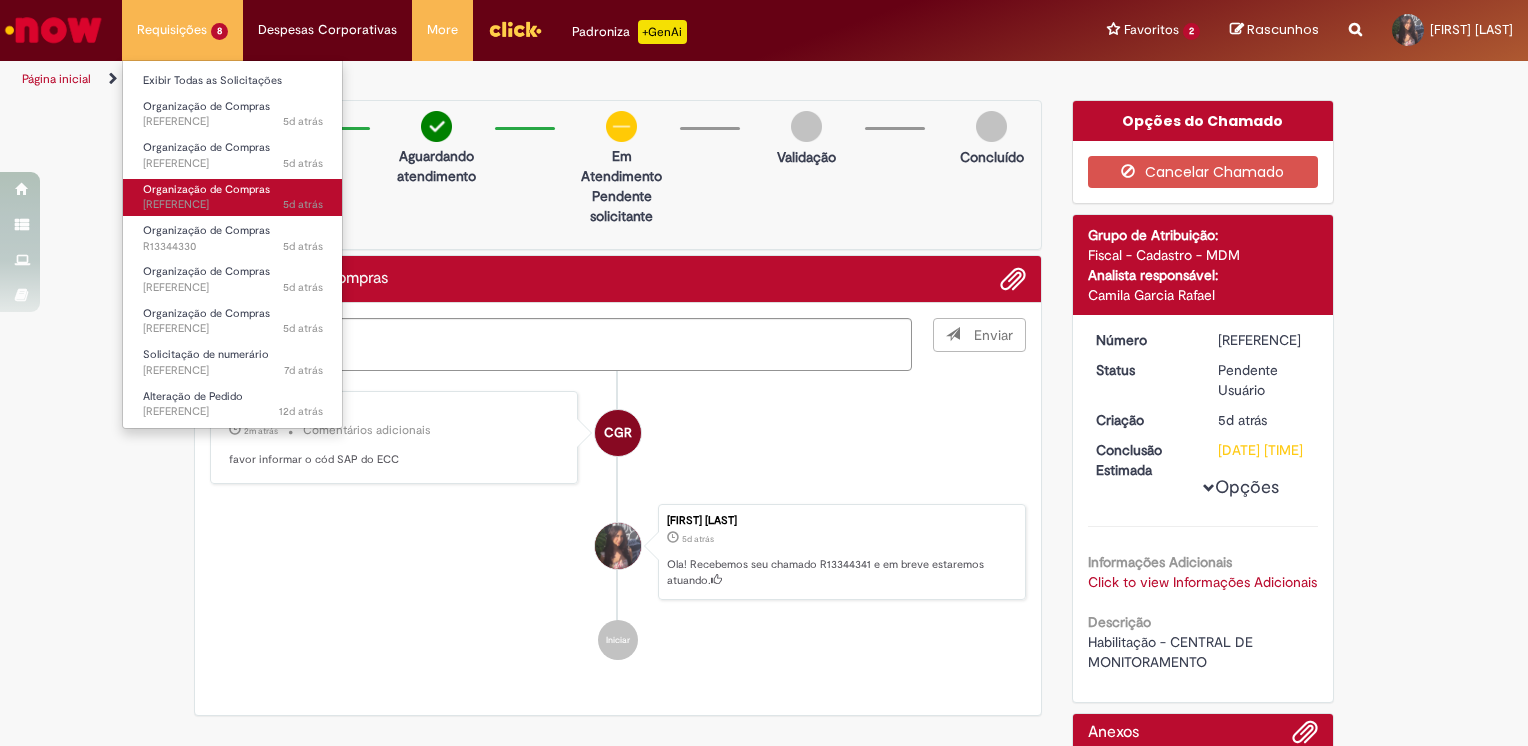 type 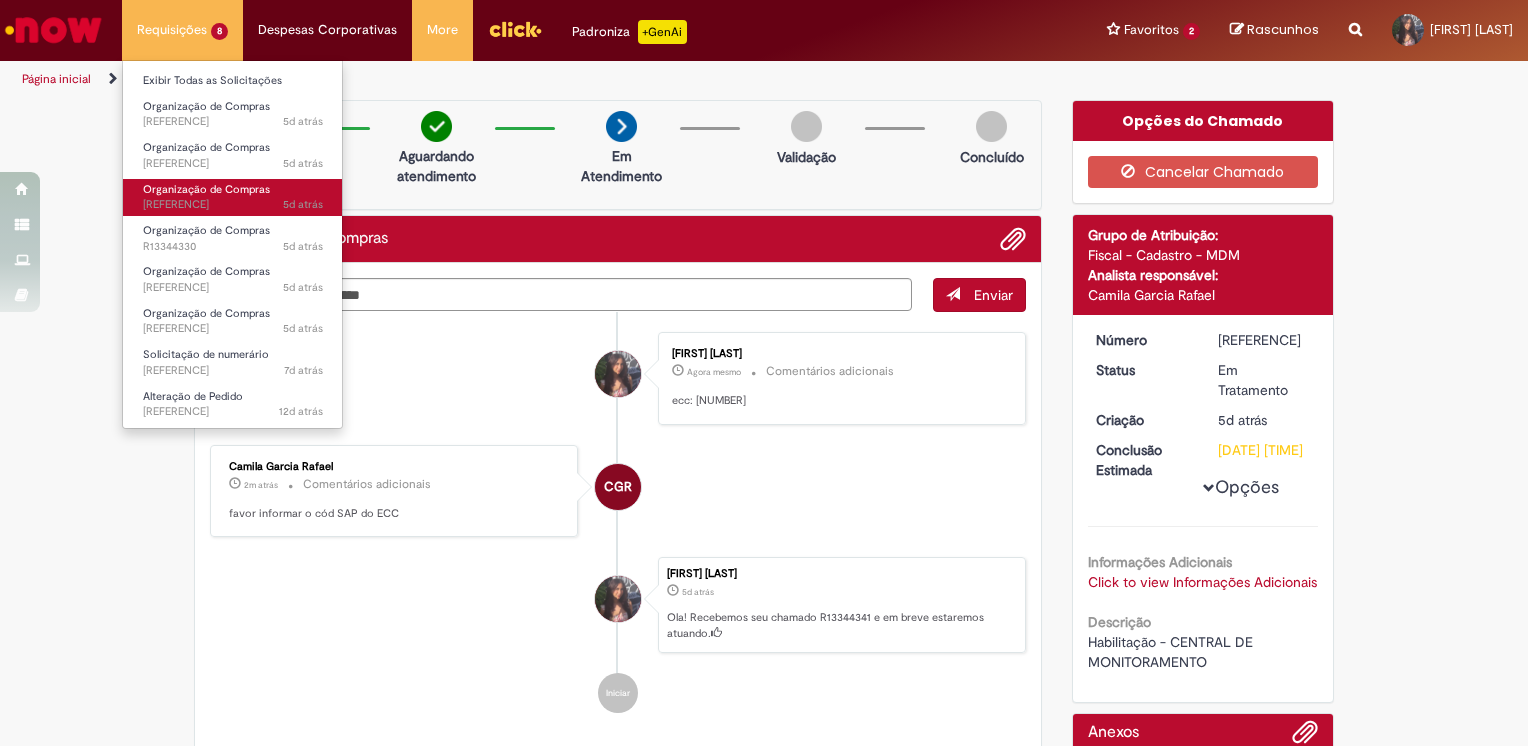 click on "Organização de Compras
5d atrás 5 dias atrás  [REFERENCE]" at bounding box center (233, 197) 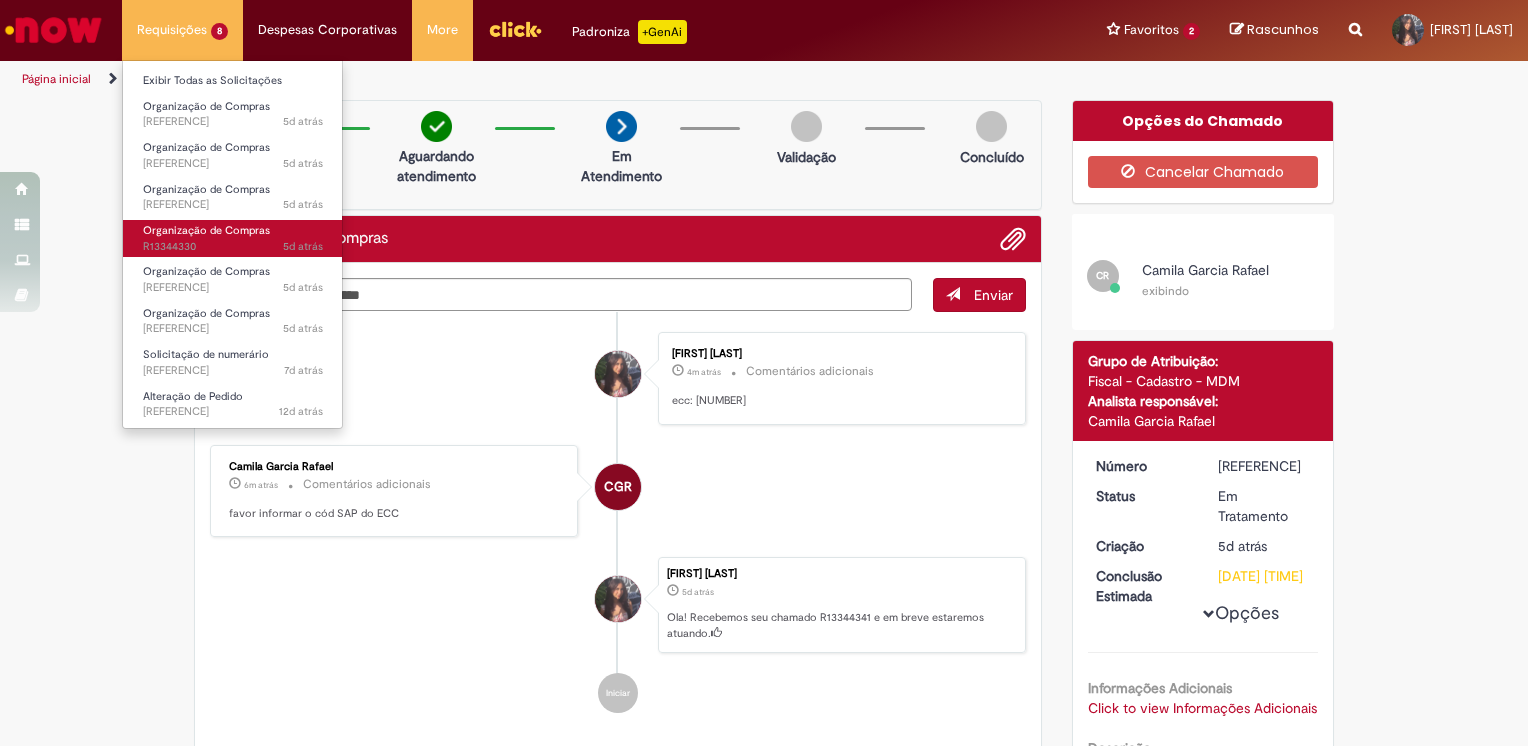 click on "5d atrás 5 dias atrás  [REFERENCE]" at bounding box center [233, 247] 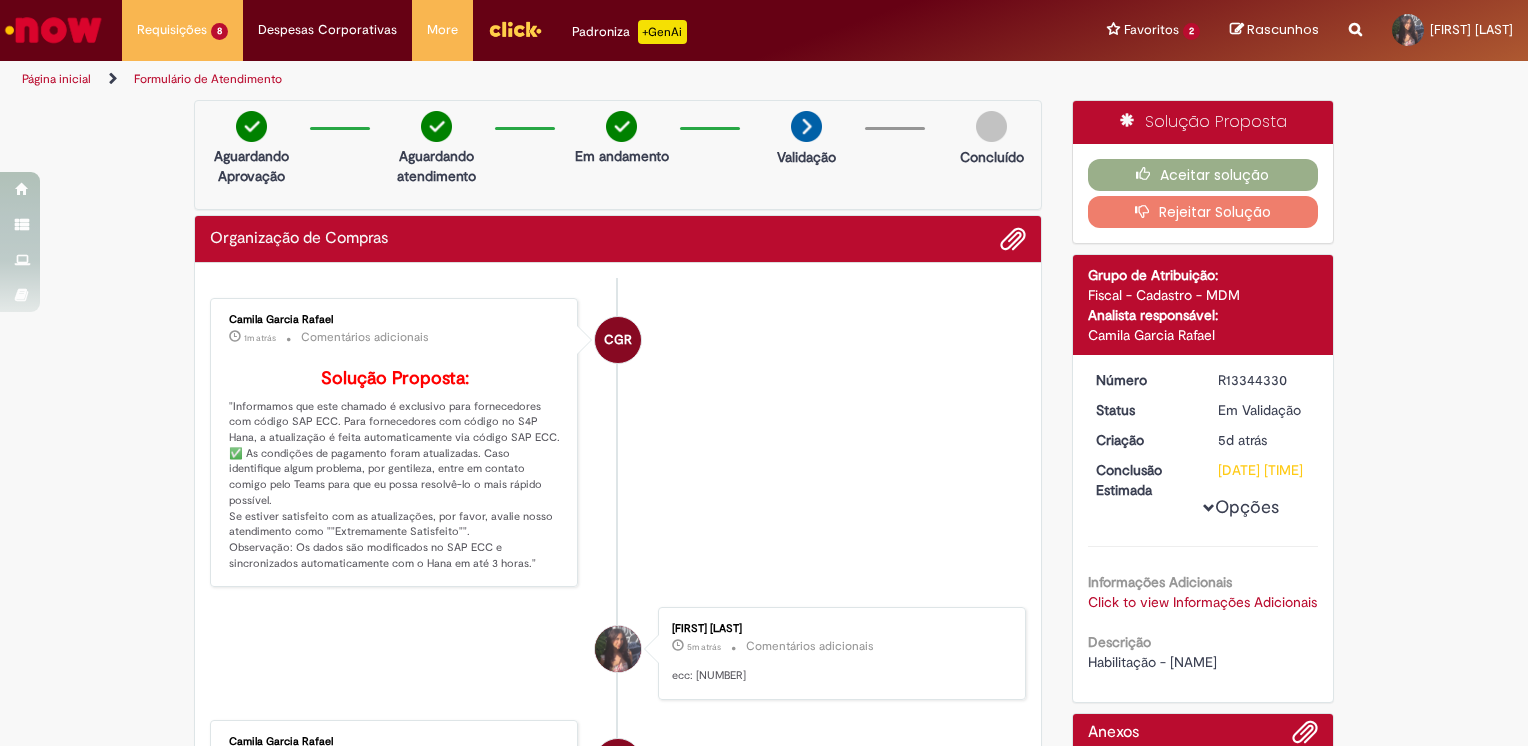 scroll, scrollTop: 100, scrollLeft: 0, axis: vertical 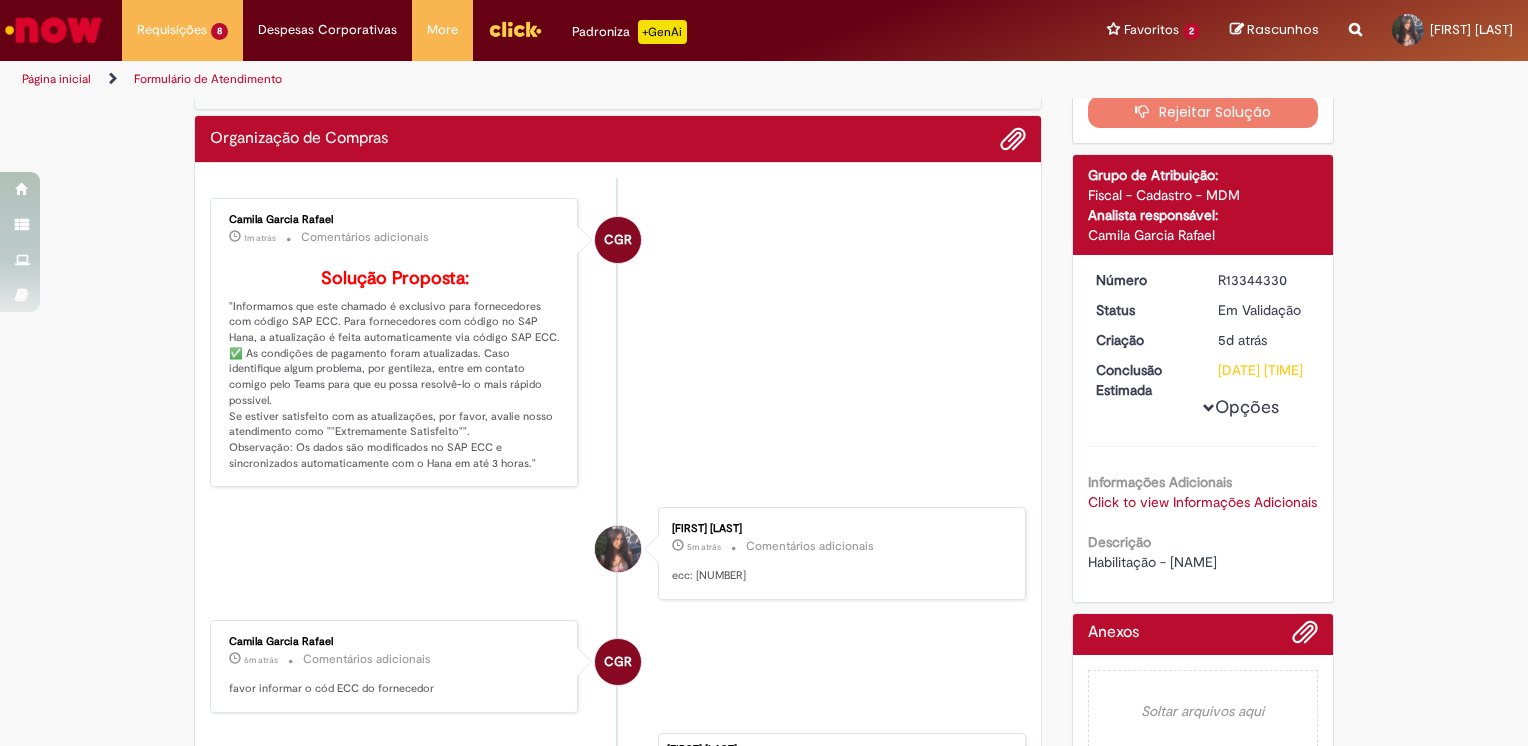 click on "CGR
[FIRST] [LAST]
1m atrás 1m atrás     Comentários adicionais
Solução Proposta:
"Informamos que este chamado é exclusivo para fornecedores com código SAP ECC. Para fornecedores com código no S4P Hana, a atualização é feita automaticamente via código SAP ECC.
✅ As condições de pagamento foram atualizadas. Caso identifique algum problema, por gentileza, entre em contato comigo pelo Teams para que eu possa resolvê-lo o mais rápido possível.
Se estiver satisfeito com as atualizações, por favor, avalie nosso atendimento como ""Extremamente Satisfeito"".
Observação: Os dados são modificados no SAP ECC e sincronizados automaticamente com o Hana em até 3 horas."" at bounding box center (618, 543) 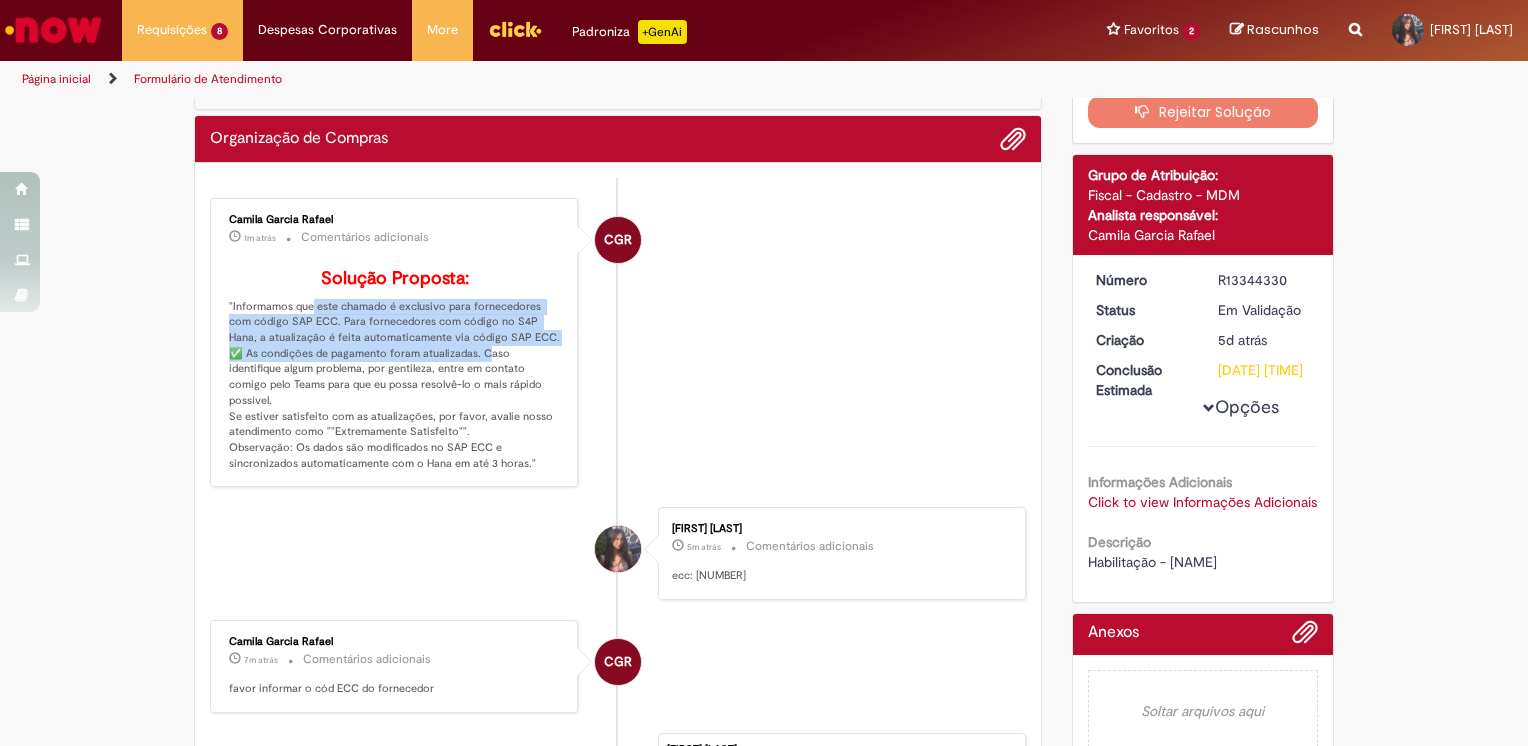 drag, startPoint x: 295, startPoint y: 339, endPoint x: 470, endPoint y: 382, distance: 180.20544 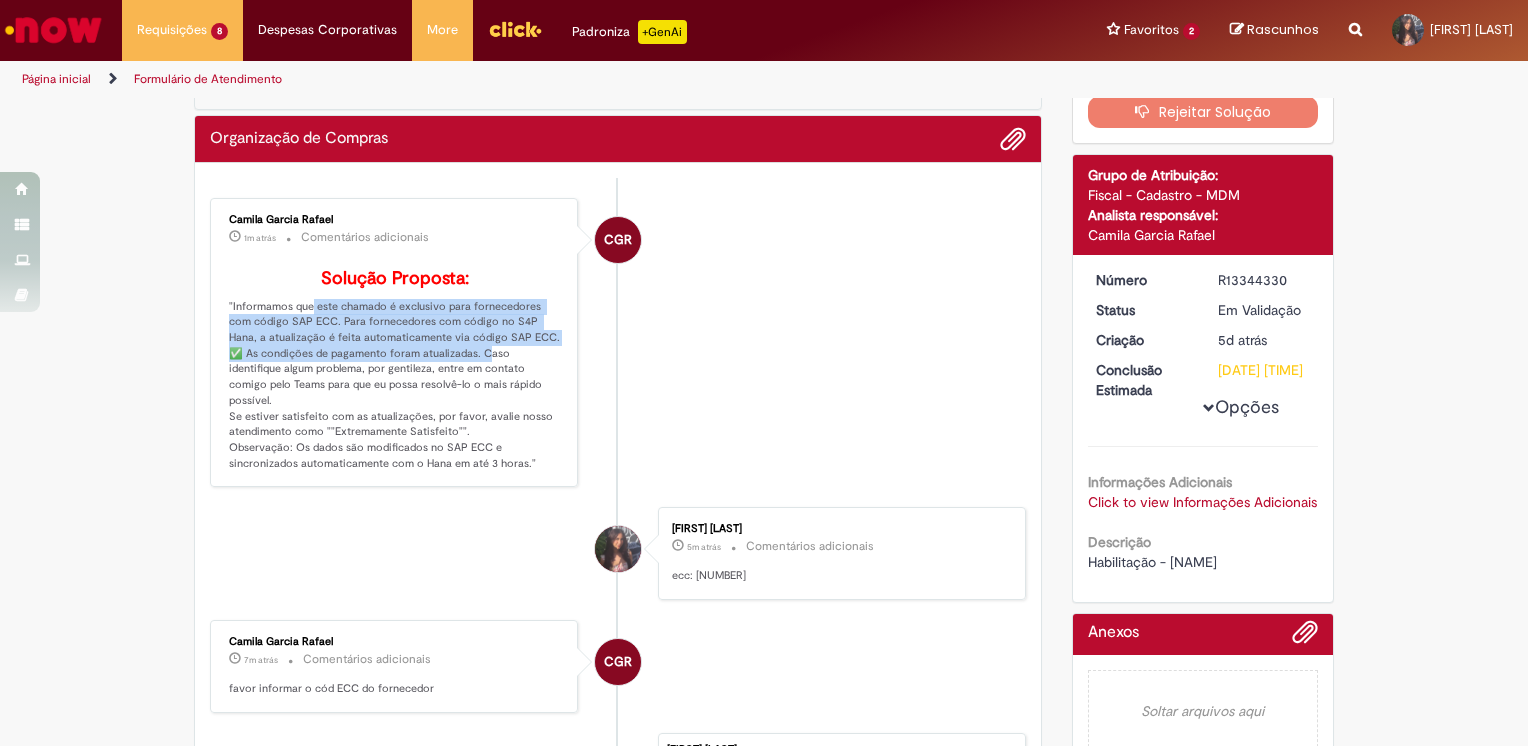 scroll, scrollTop: 0, scrollLeft: 0, axis: both 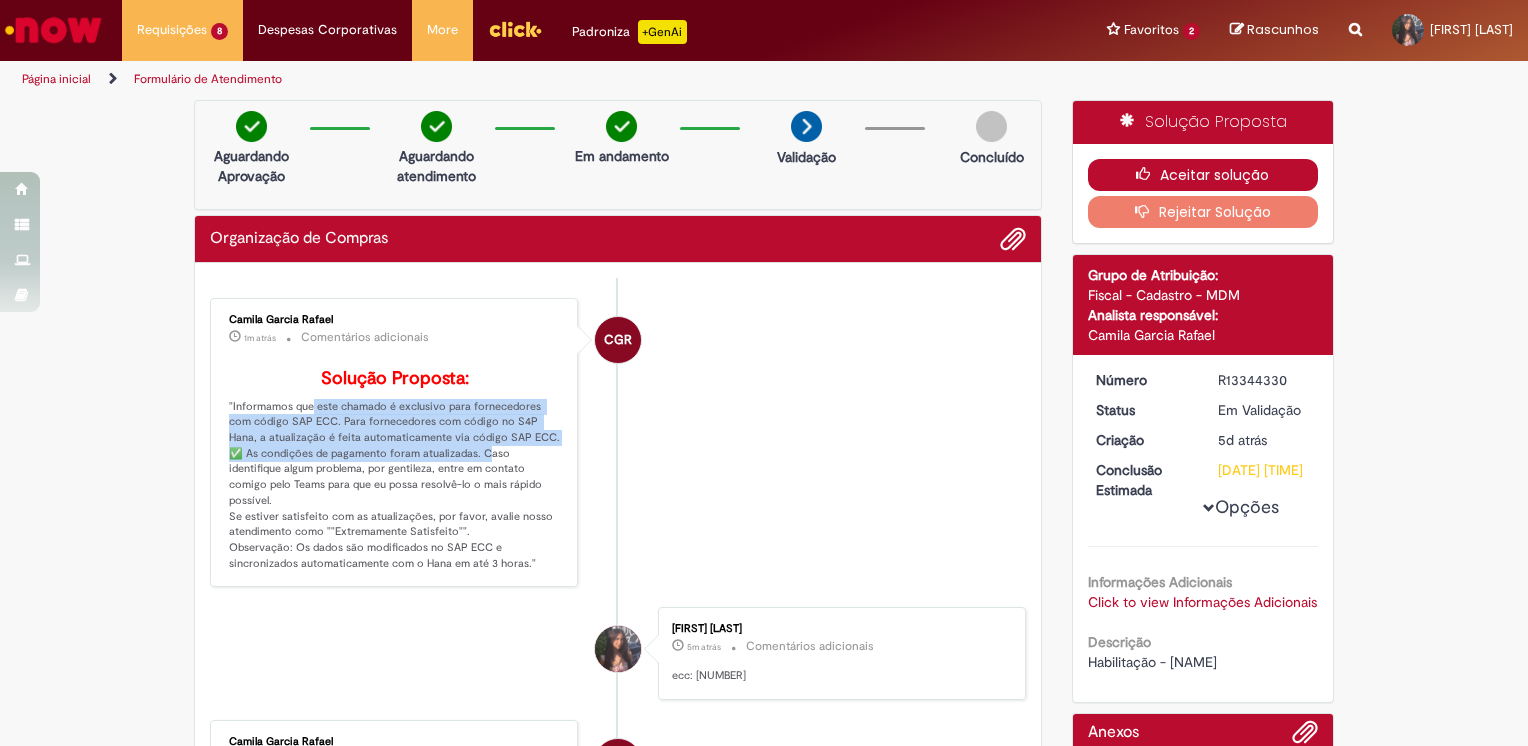 click on "Aceitar solução" at bounding box center [1203, 175] 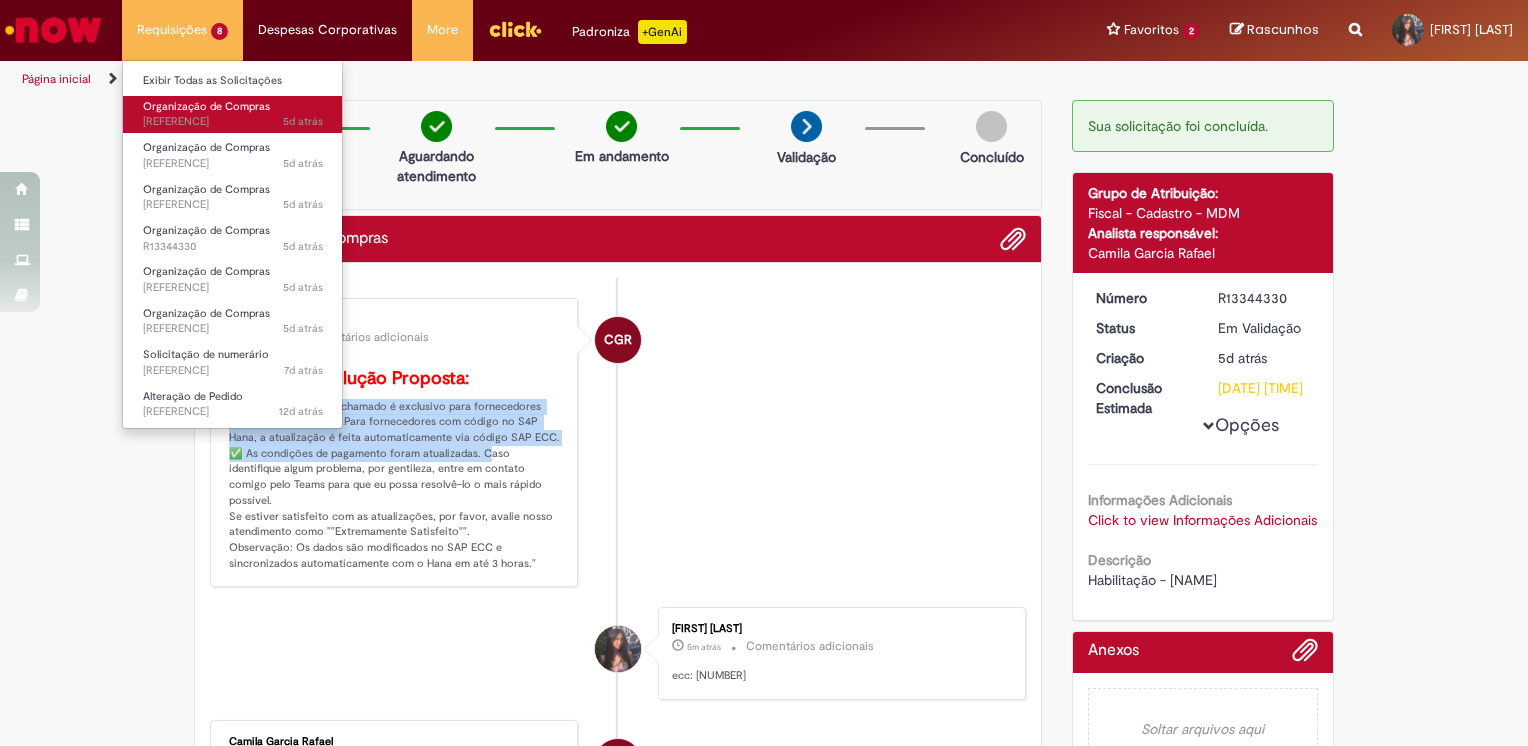 click on "Organização de Compras" at bounding box center (206, 106) 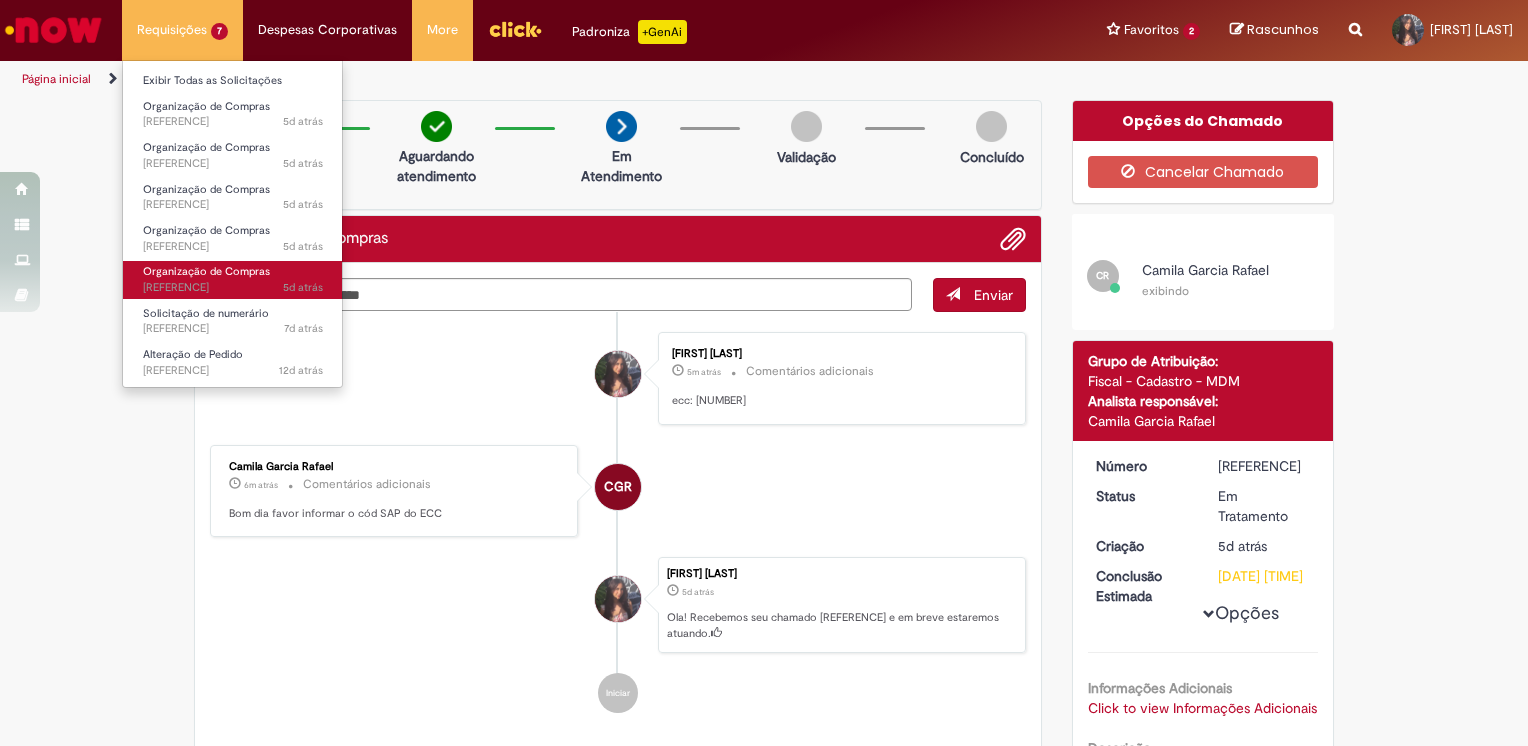 click on "5d atrás 5 dias atrás  [REFERENCE]" at bounding box center [233, 288] 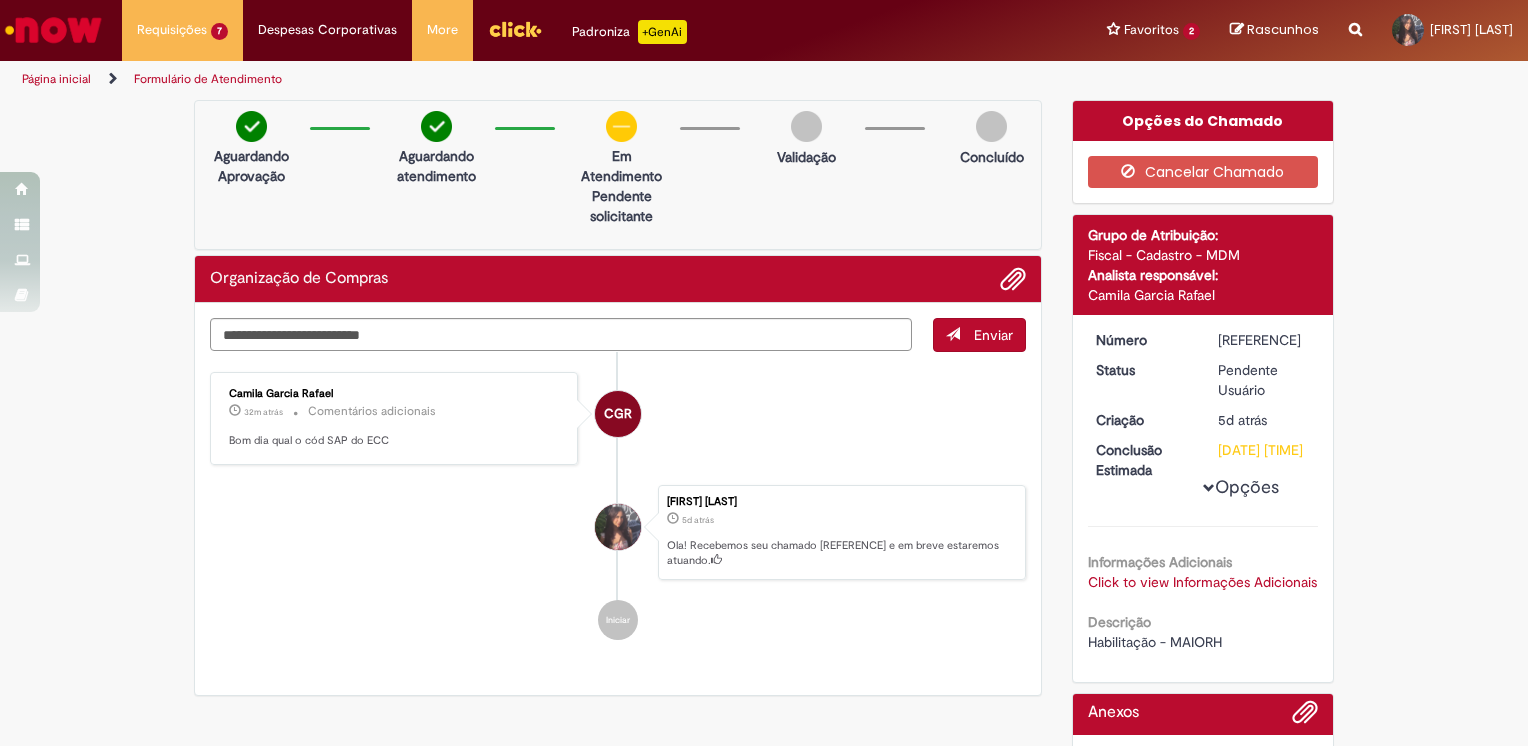 scroll, scrollTop: 159, scrollLeft: 0, axis: vertical 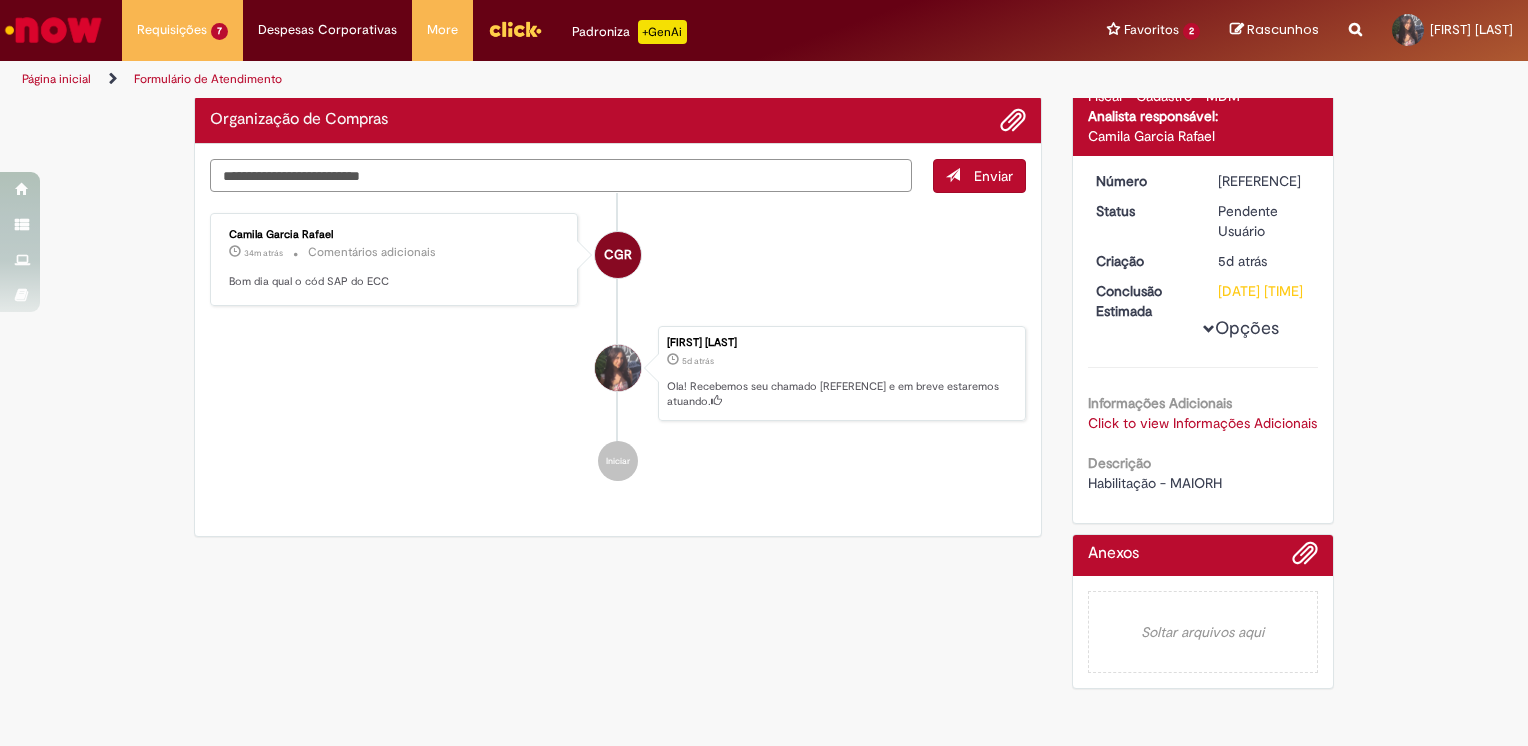 click at bounding box center (561, 176) 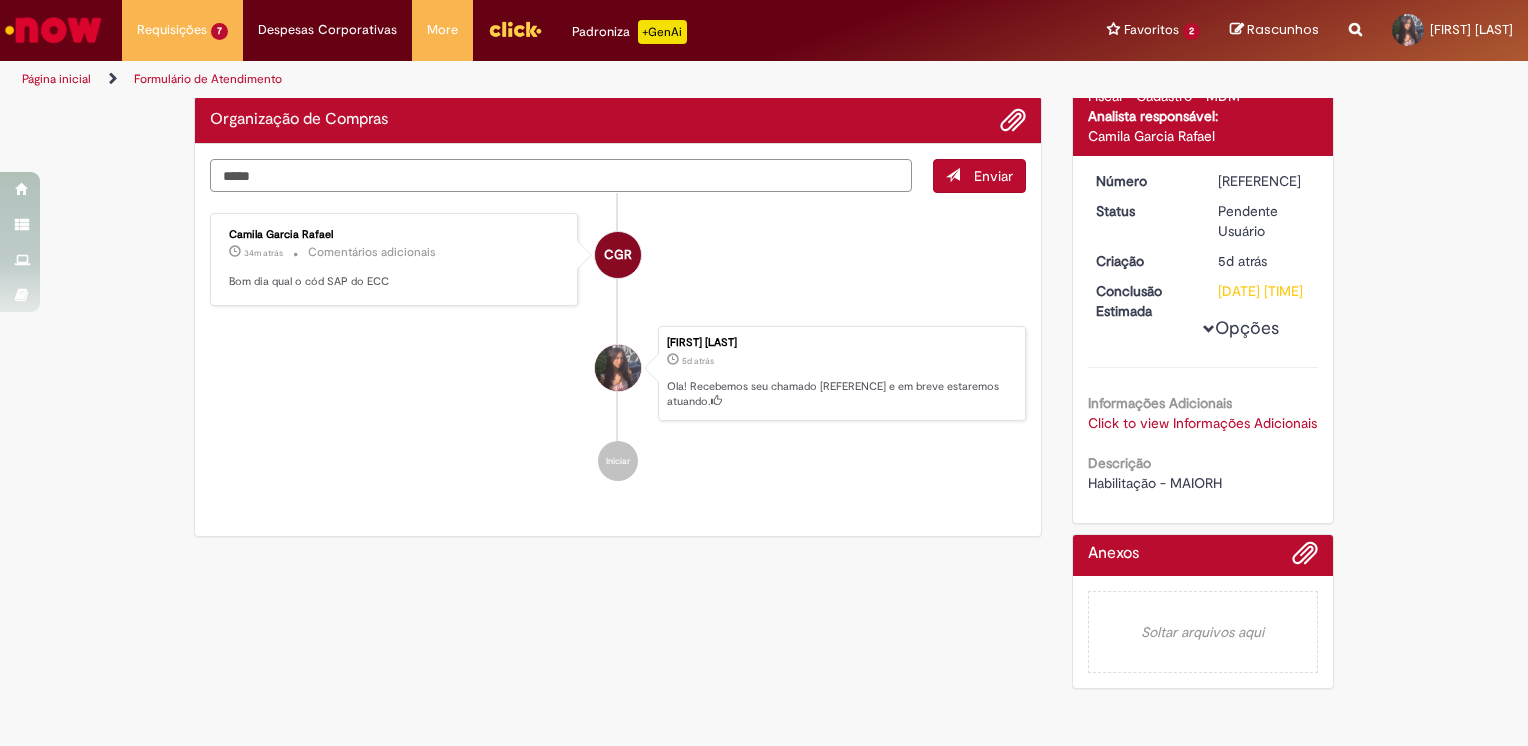 paste on "*******" 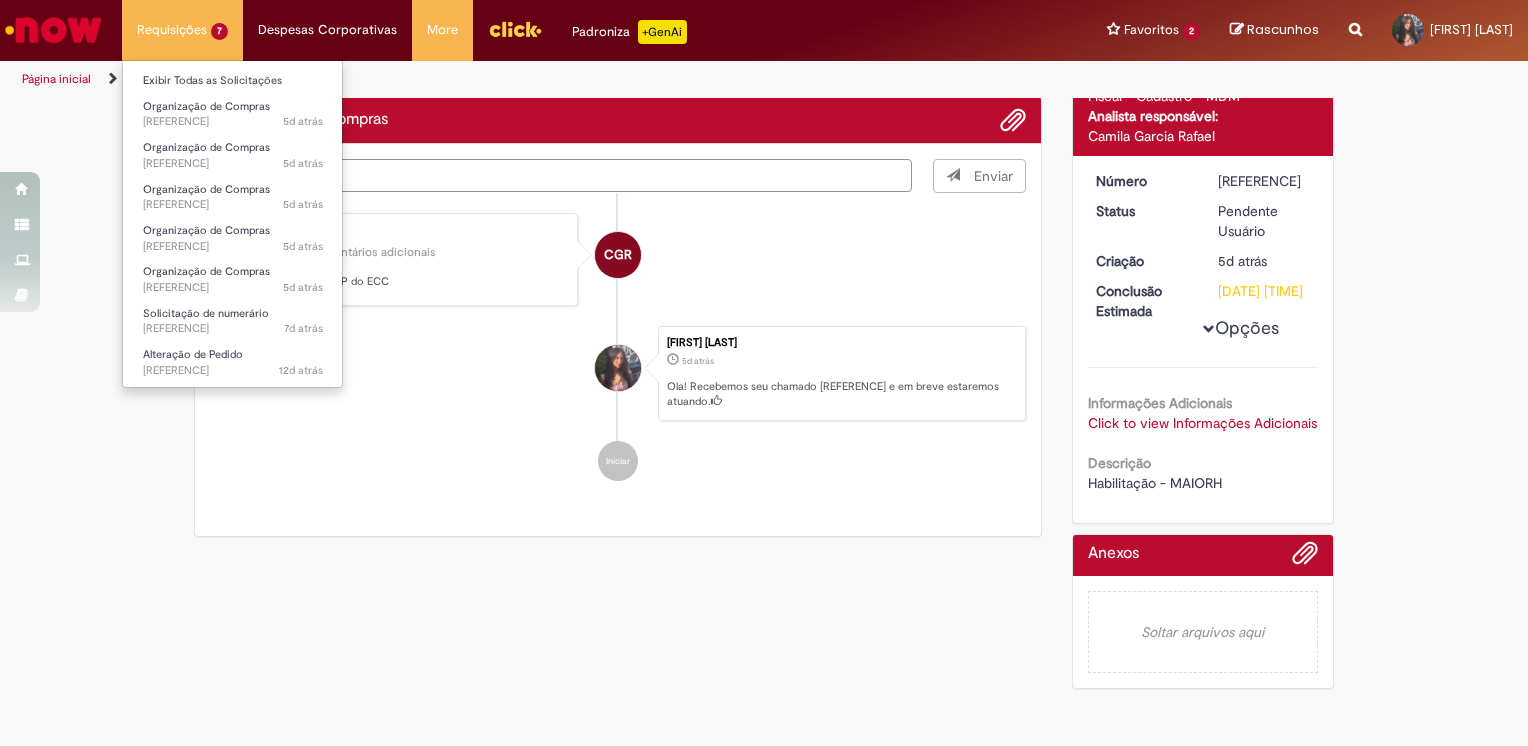 type 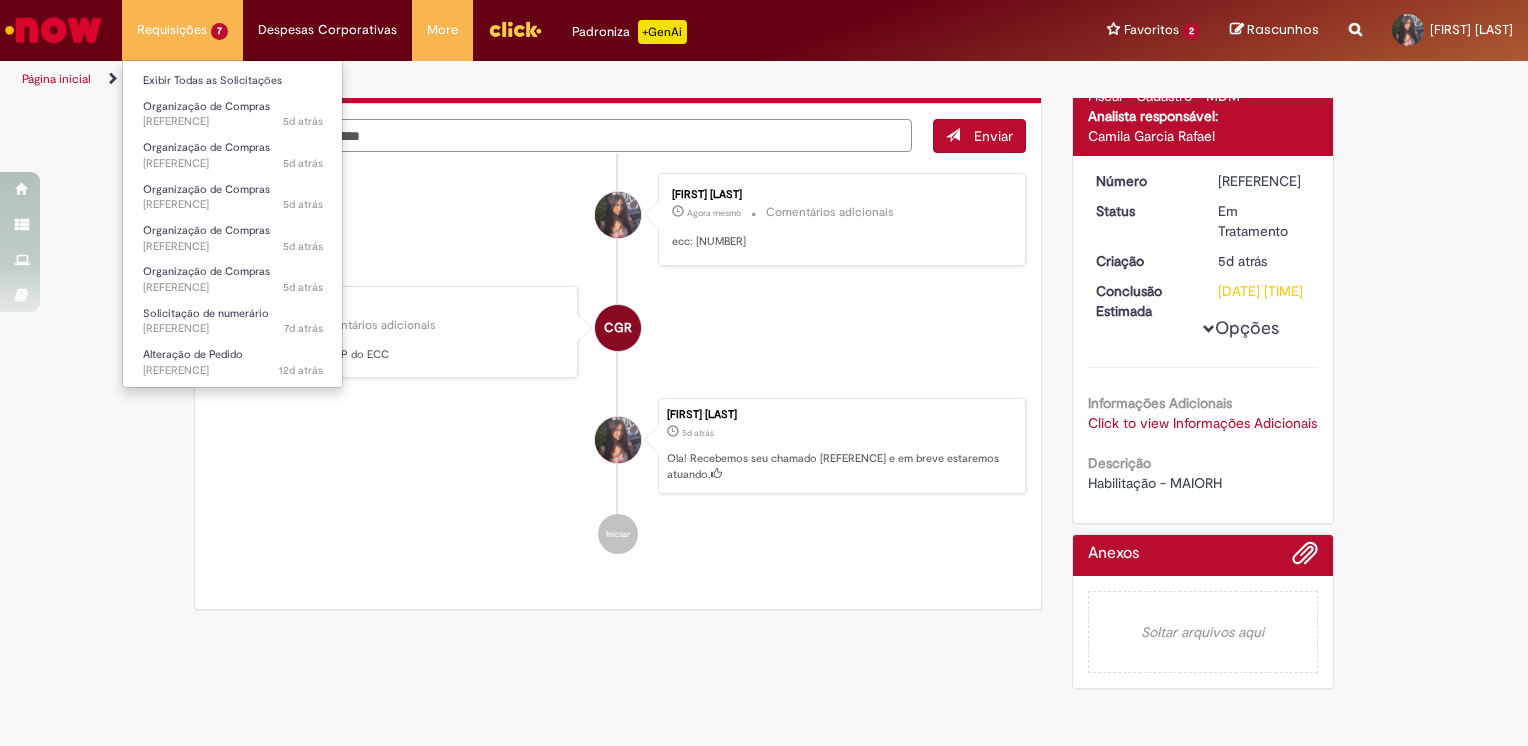 scroll, scrollTop: 119, scrollLeft: 0, axis: vertical 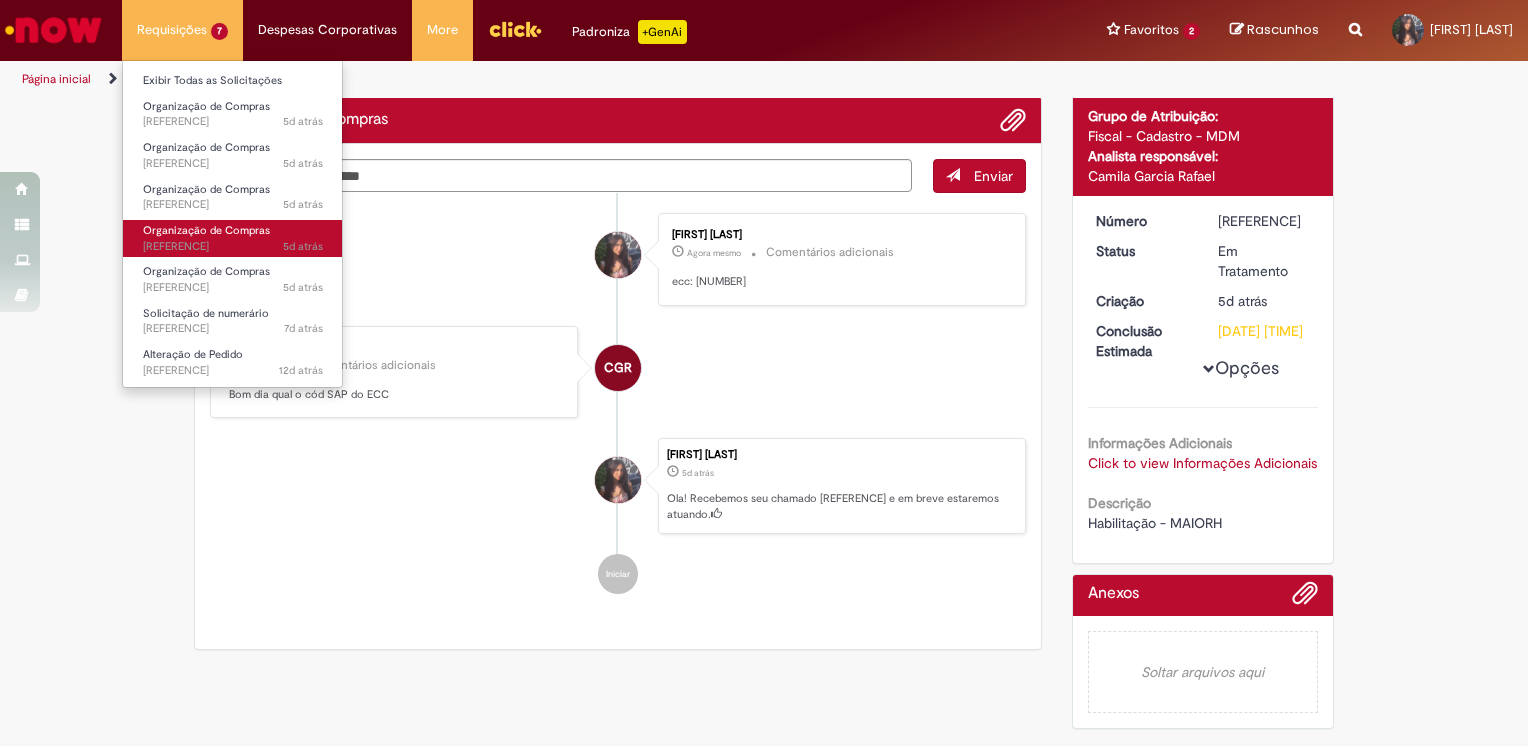 click on "5d atrás 5 dias atrás  [REFERENCE]" at bounding box center (233, 247) 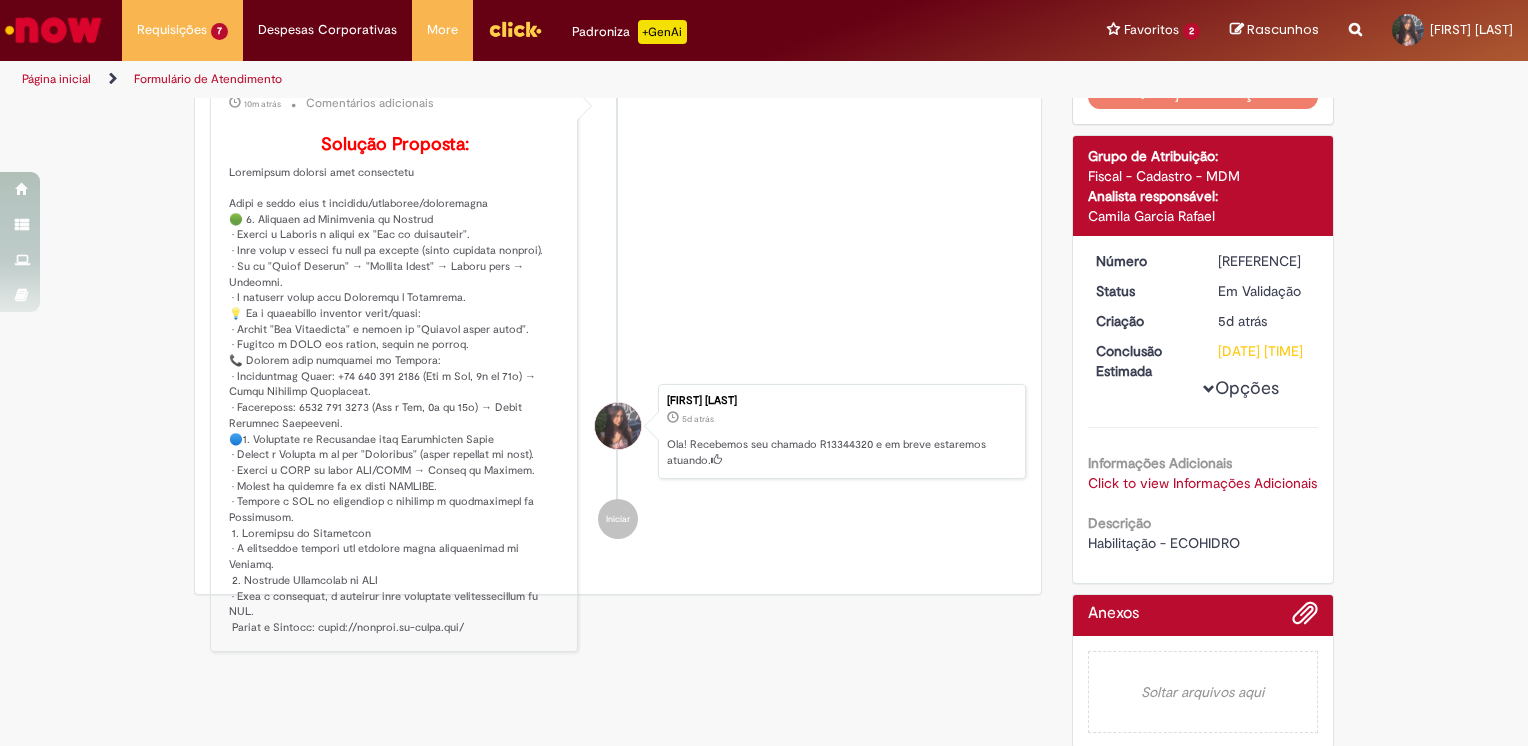scroll, scrollTop: 0, scrollLeft: 0, axis: both 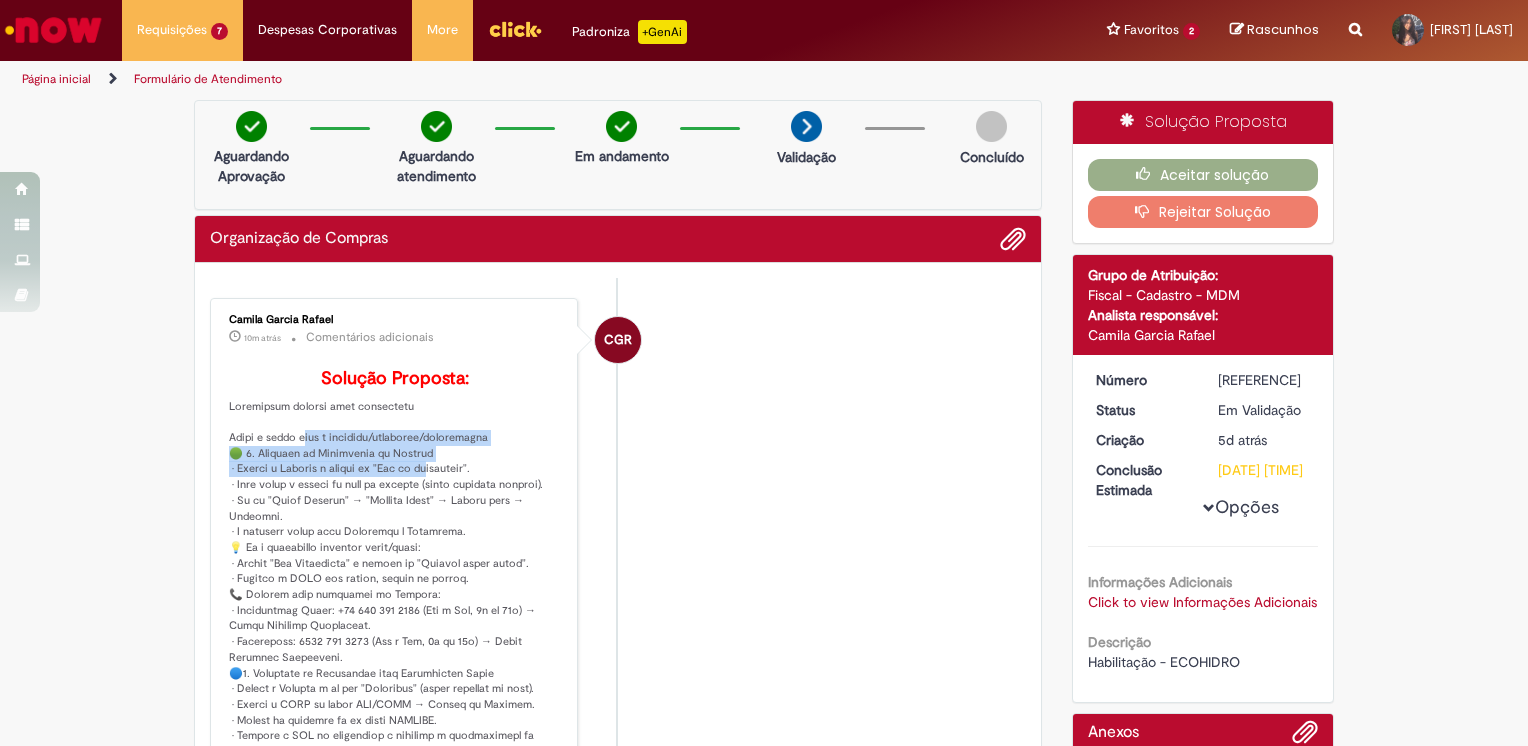 drag, startPoint x: 286, startPoint y: 469, endPoint x: 428, endPoint y: 503, distance: 146.0137 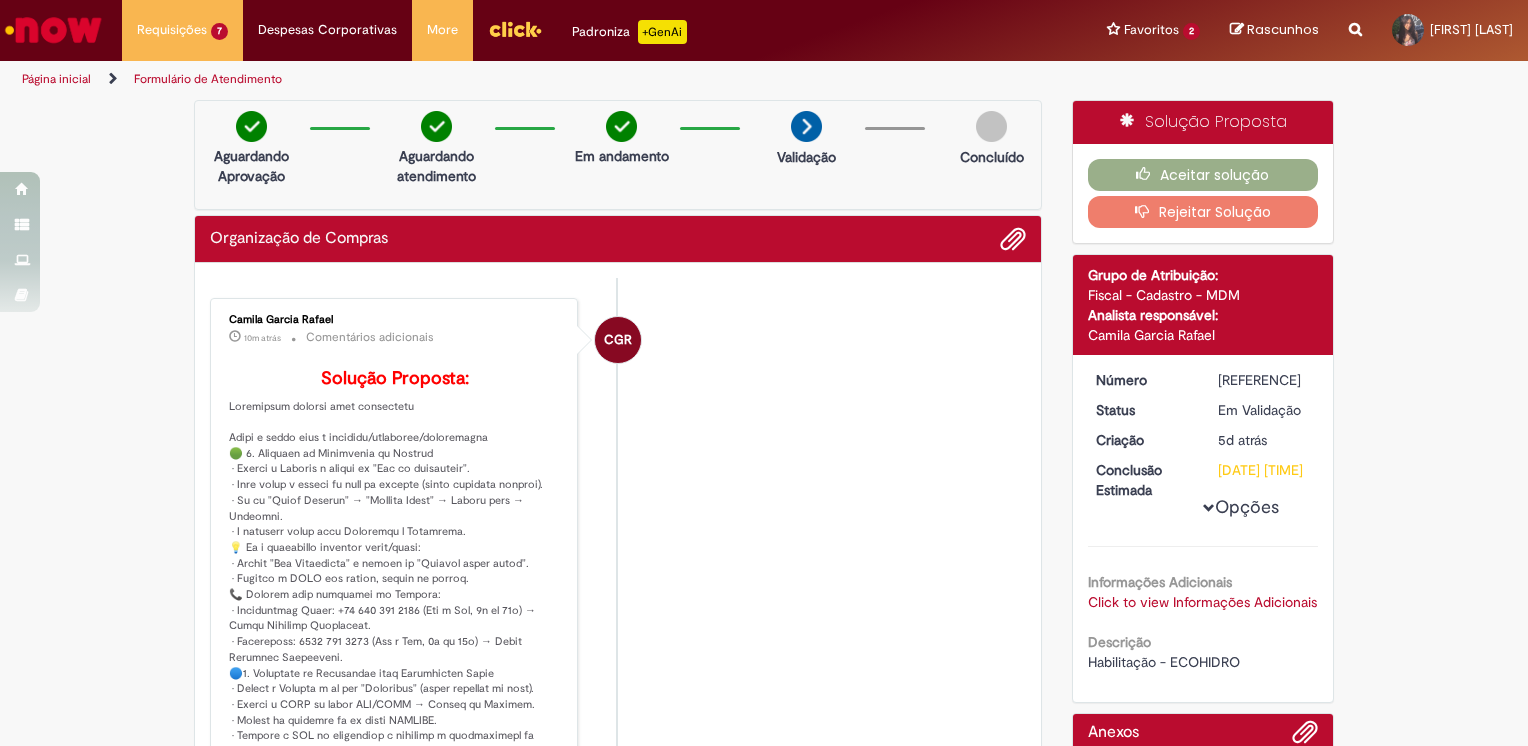 drag, startPoint x: 428, startPoint y: 503, endPoint x: 418, endPoint y: 534, distance: 32.572994 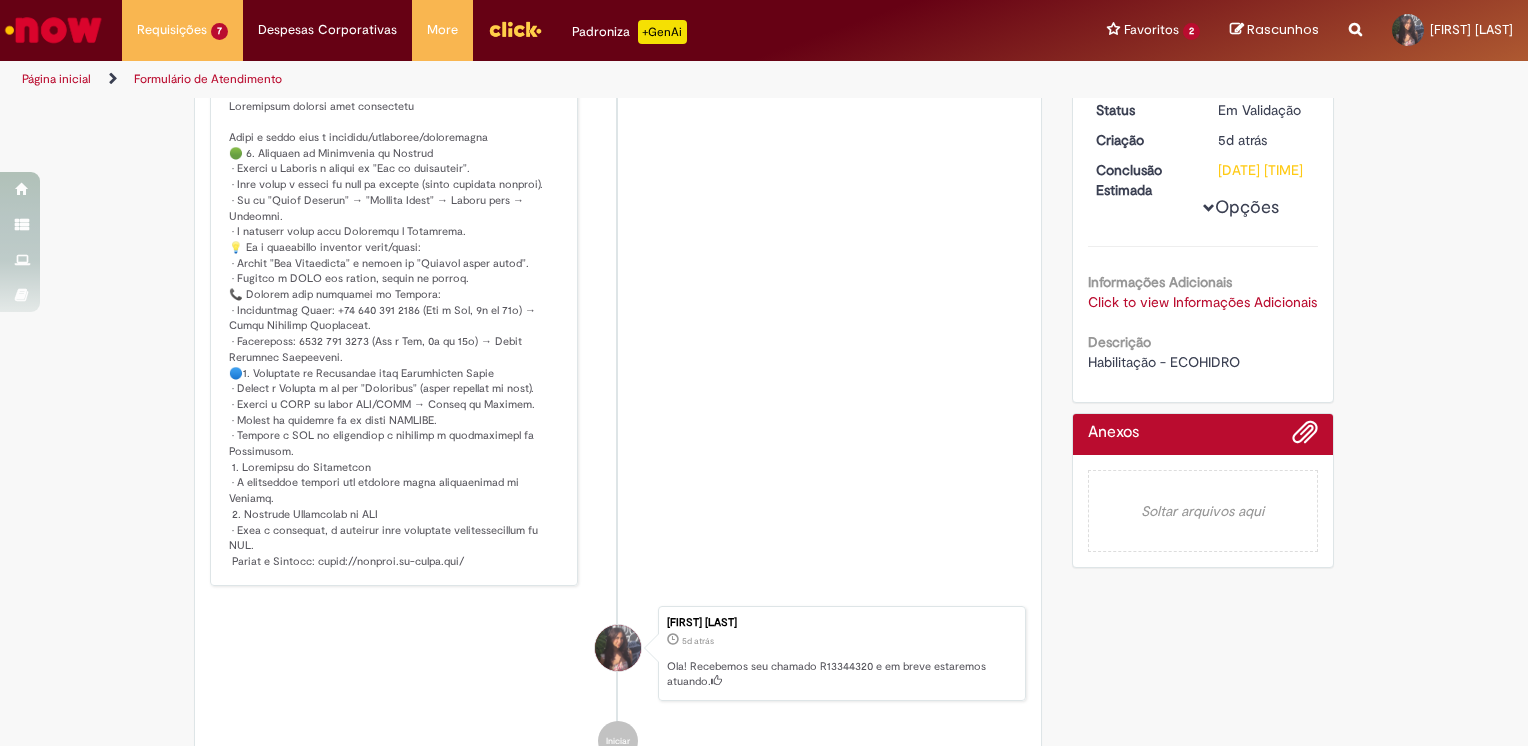 scroll, scrollTop: 0, scrollLeft: 0, axis: both 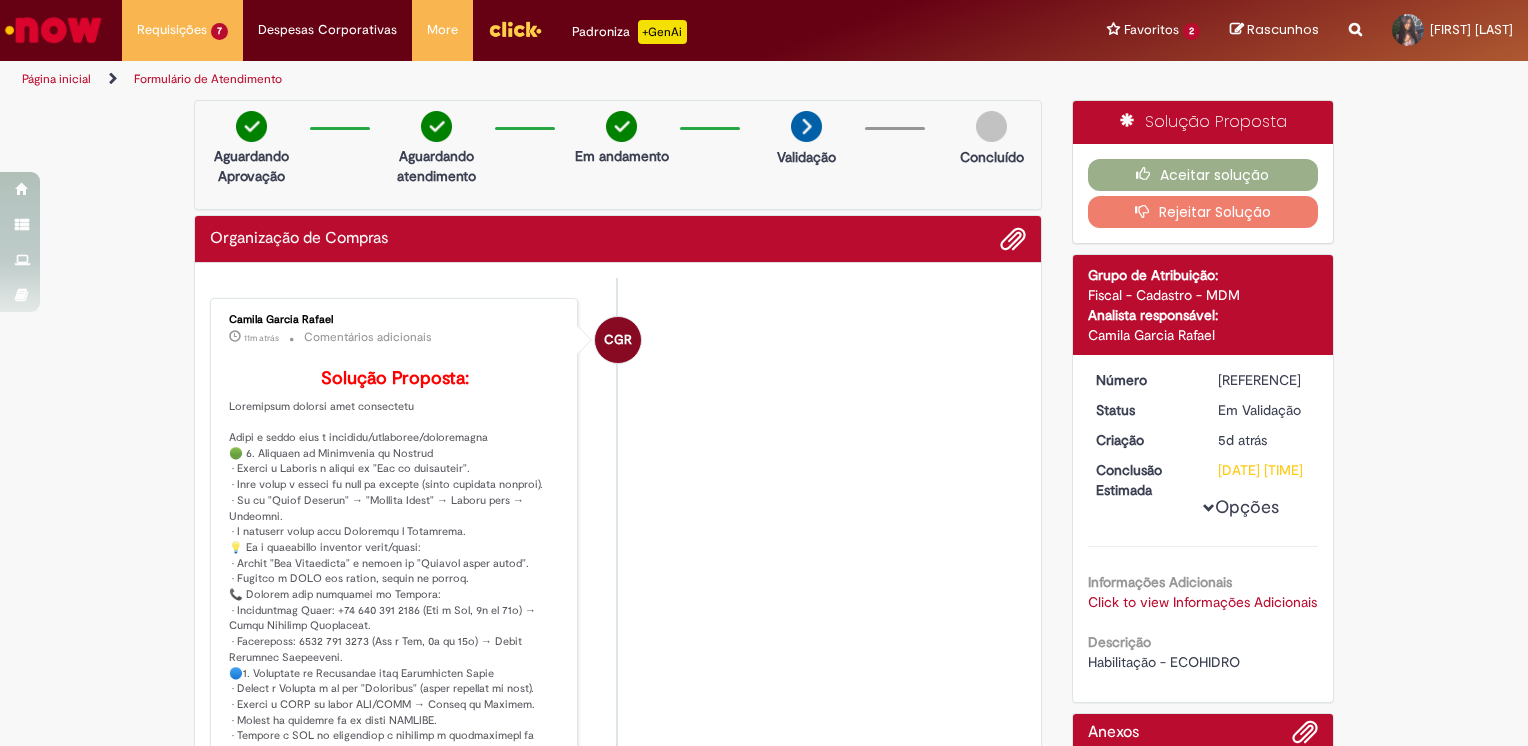 click on "Rejeitar Solução" at bounding box center (1203, 212) 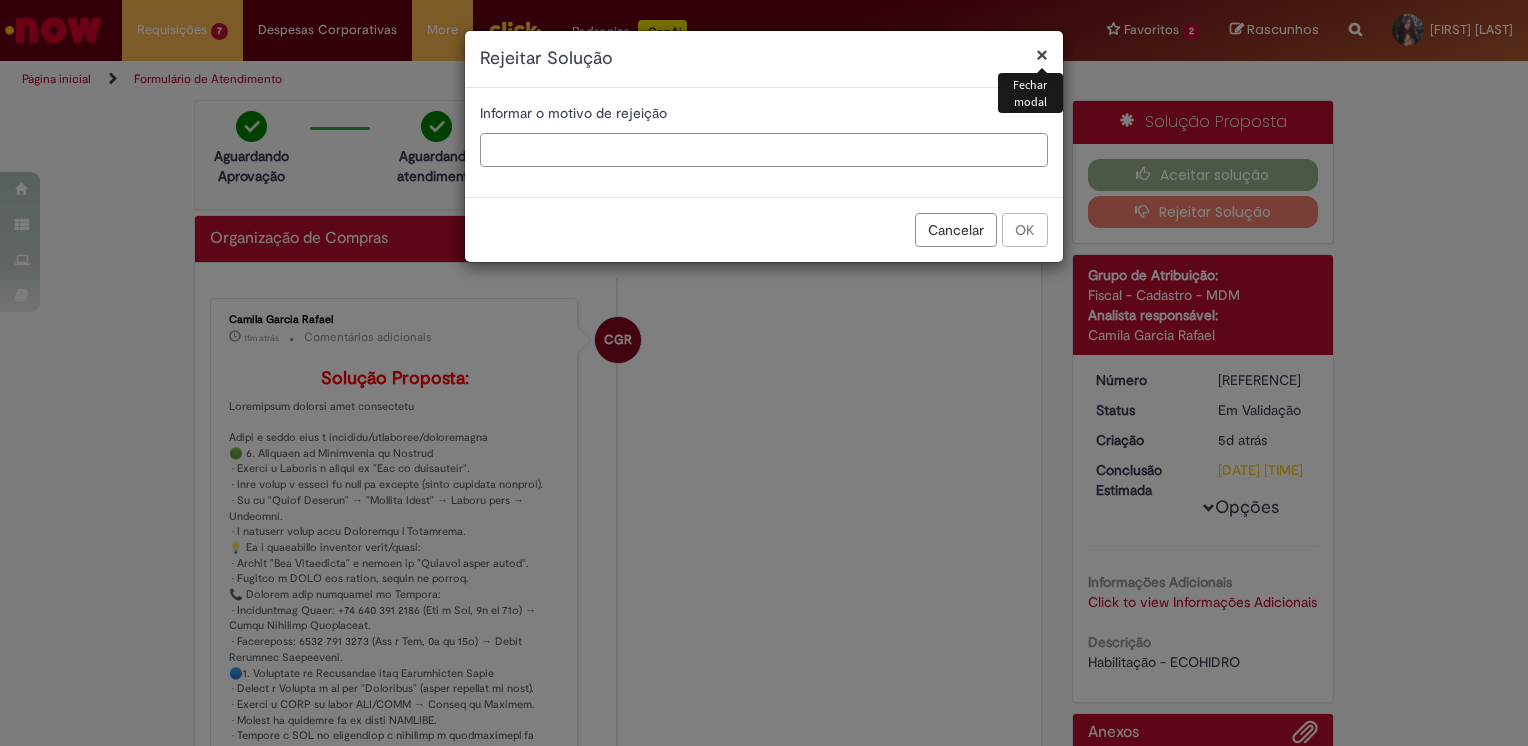 click at bounding box center [764, 150] 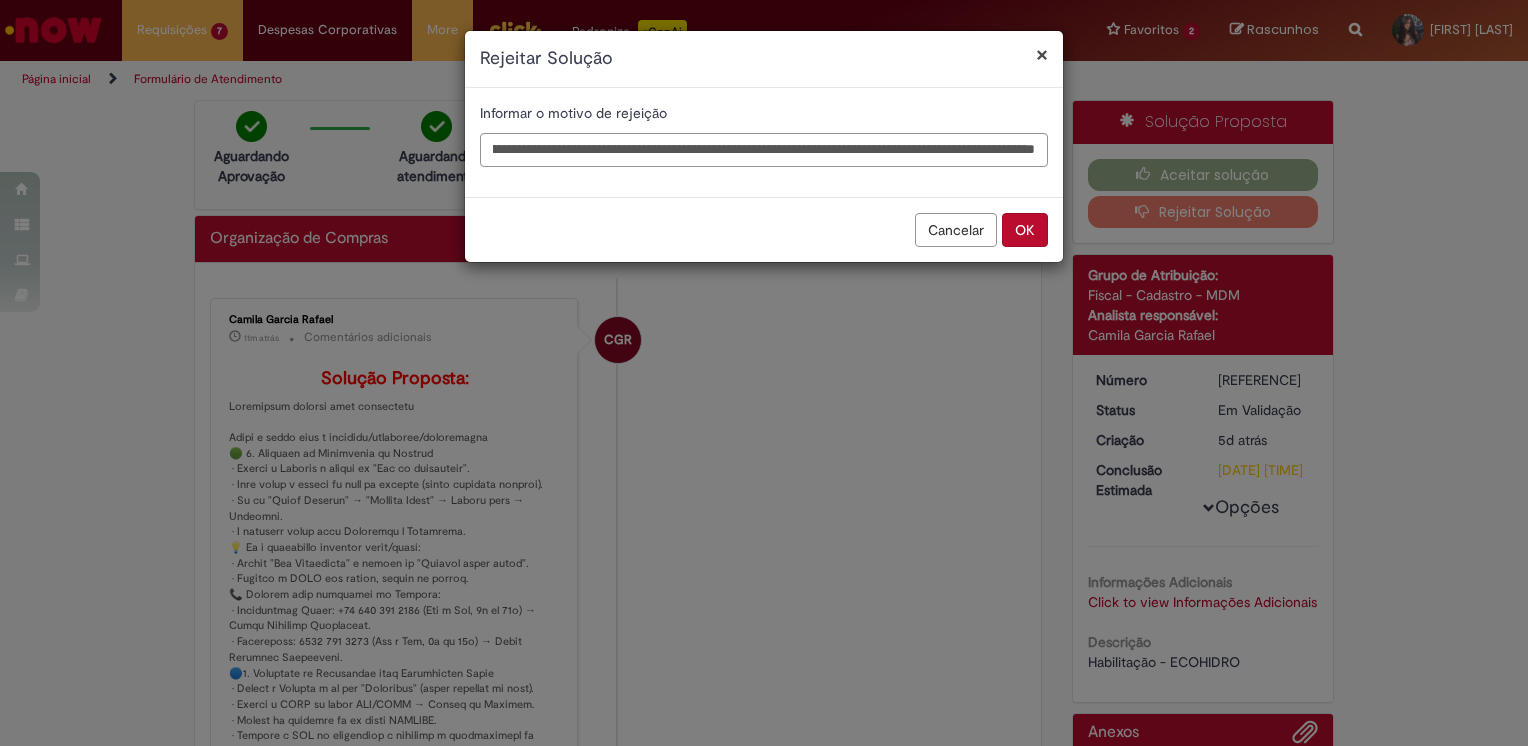 scroll, scrollTop: 0, scrollLeft: 448, axis: horizontal 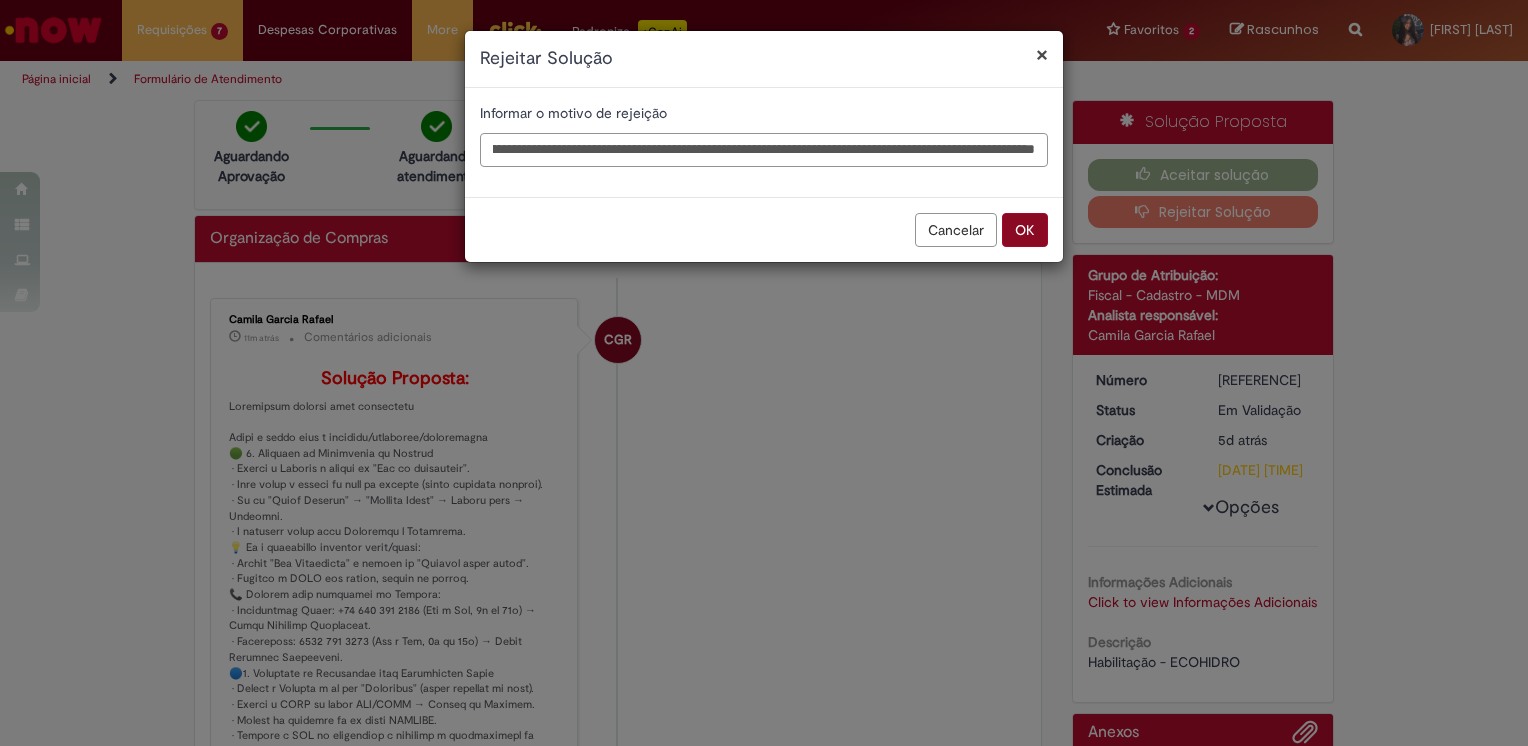 type on "**********" 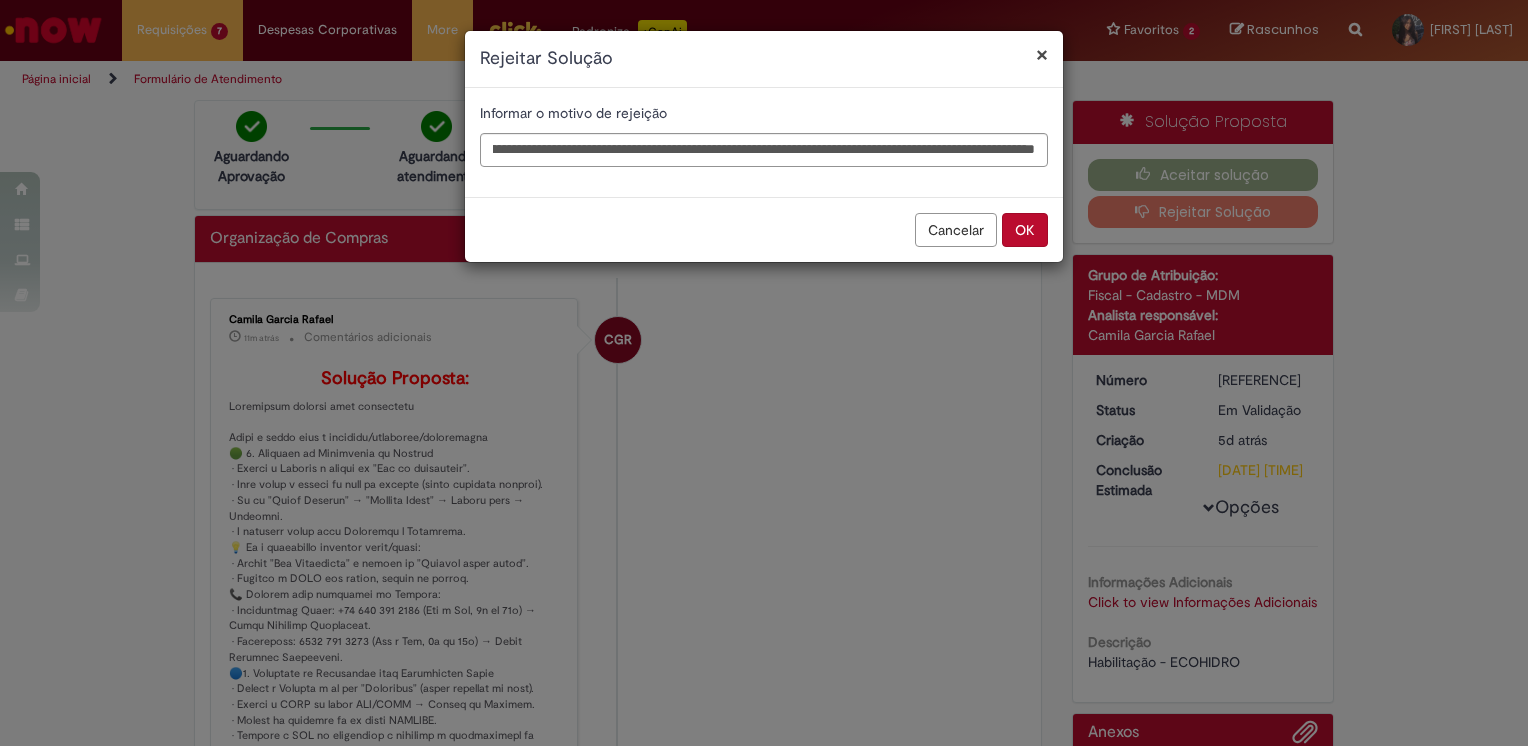 drag, startPoint x: 1030, startPoint y: 225, endPoint x: 920, endPoint y: 236, distance: 110.54863 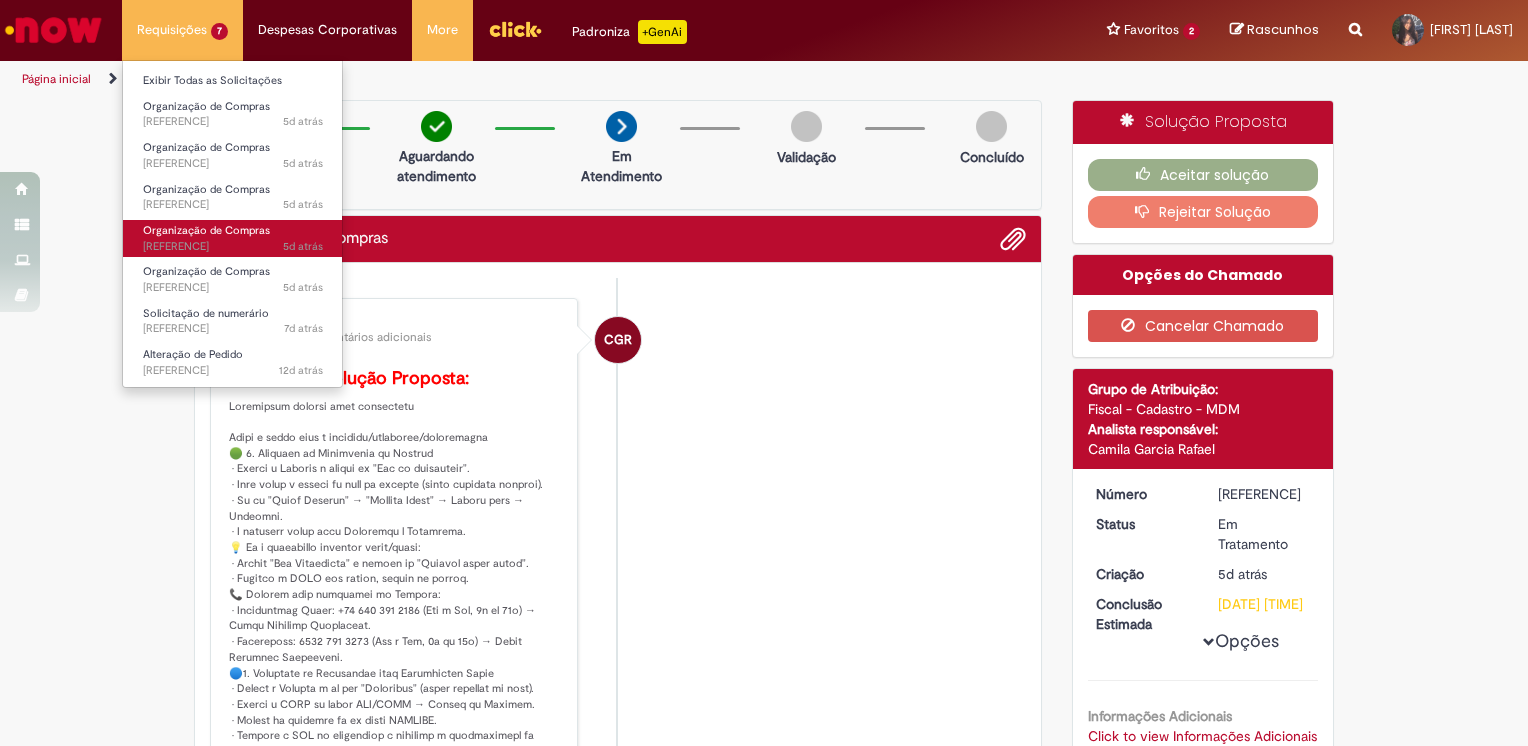 click on "Organização de Compras
5d atrás 5 dias atrás  [REFERENCE]" at bounding box center [233, 238] 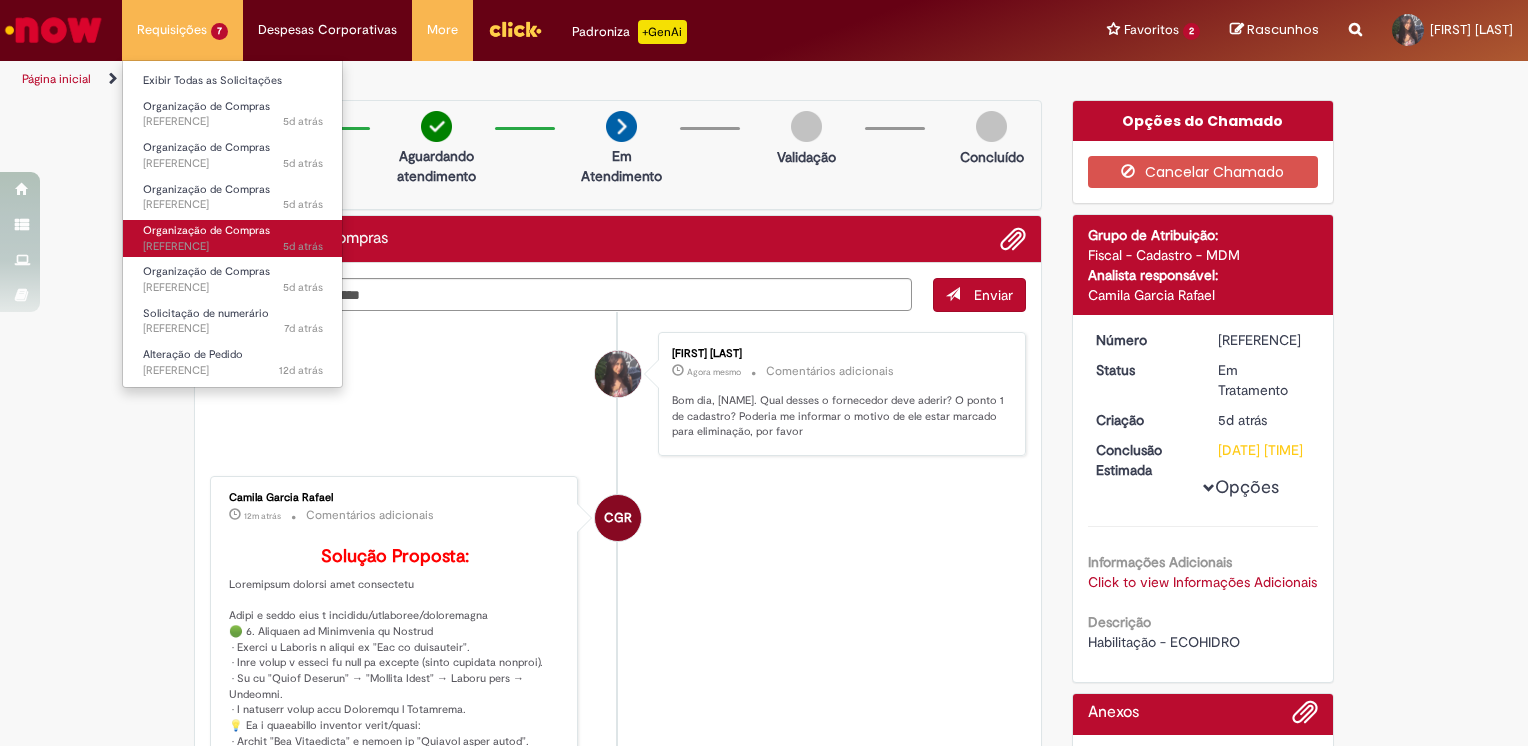 click on "5d atrás 5 dias atrás  [REFERENCE]" at bounding box center [233, 247] 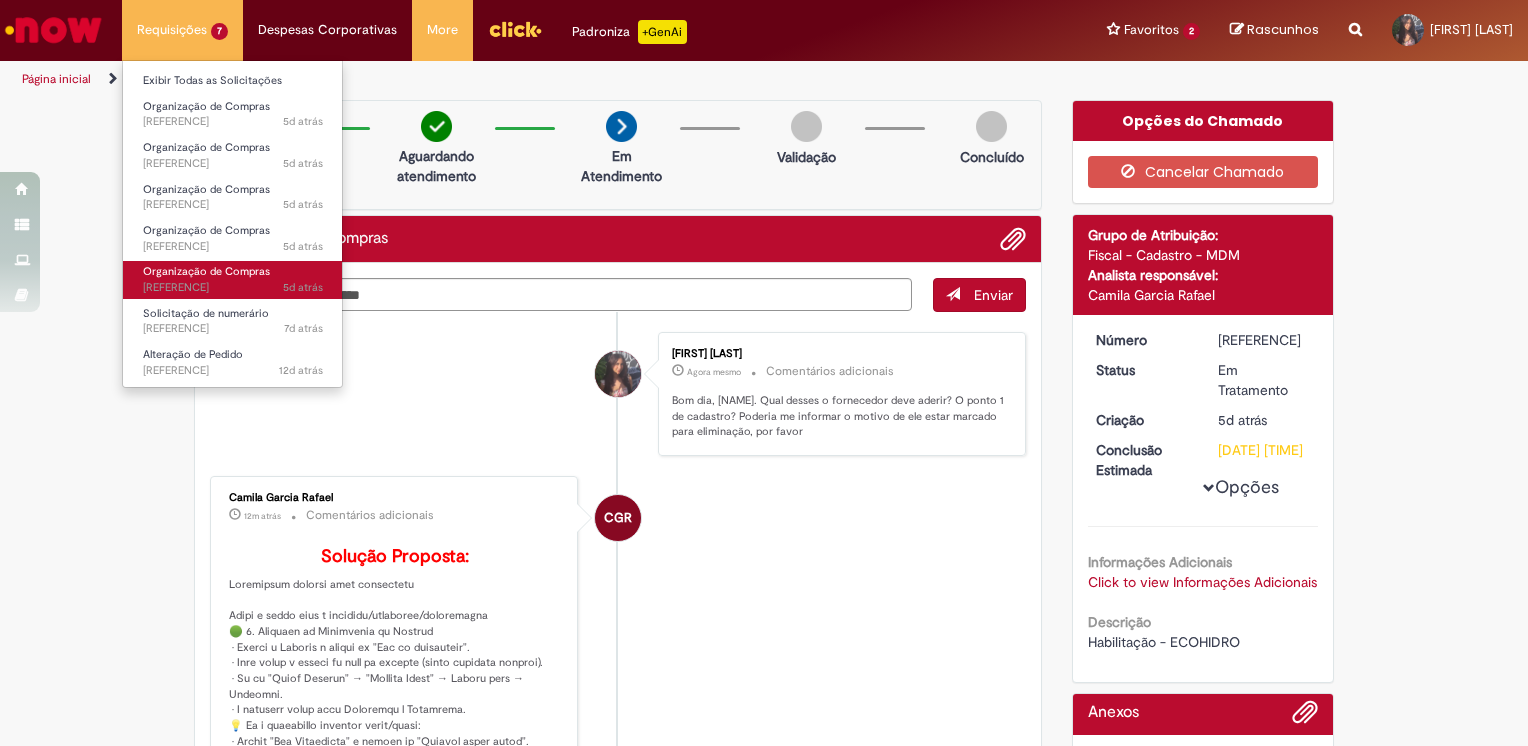 click on "5d atrás 5 dias atrás  [REFERENCE]" at bounding box center (233, 288) 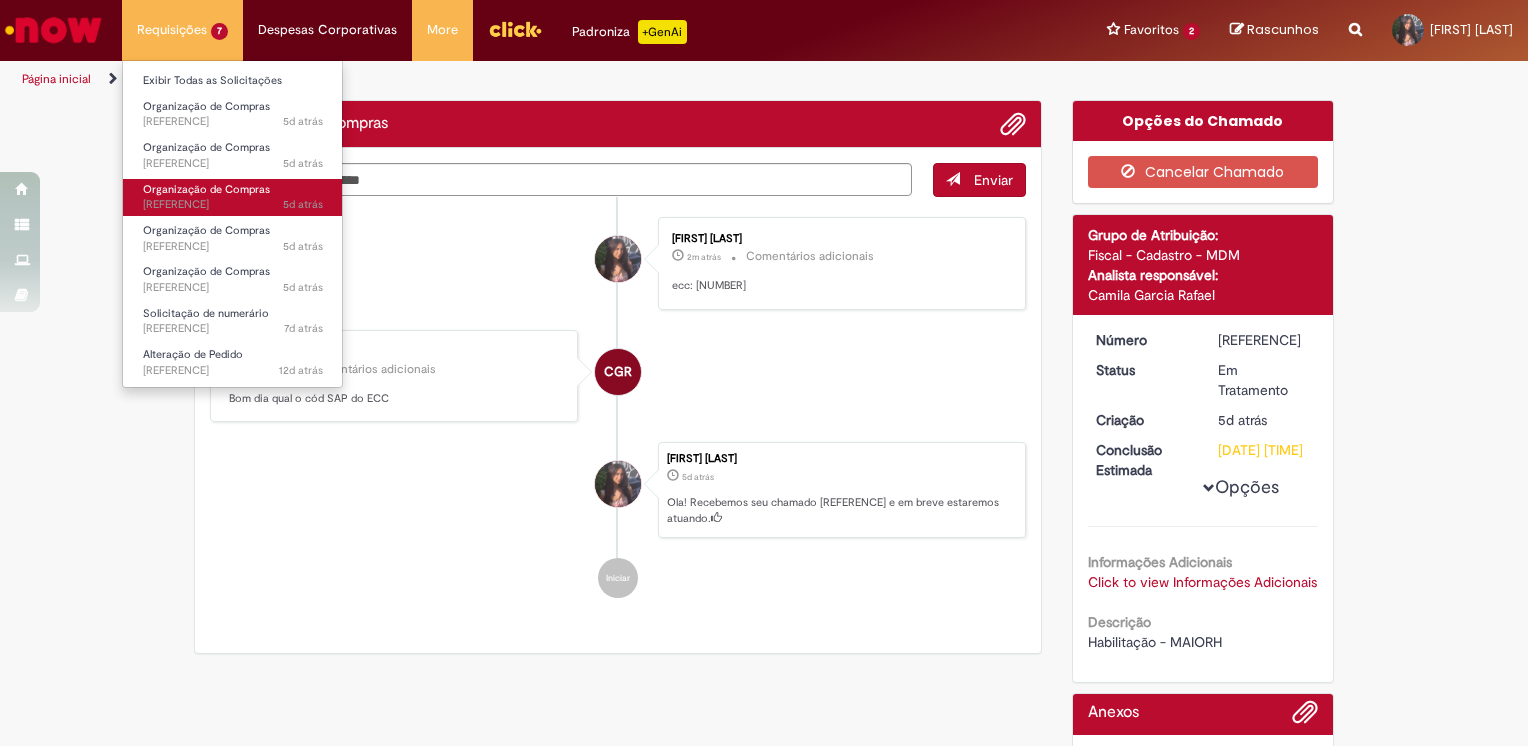 click on "Organização de Compras" at bounding box center [206, 189] 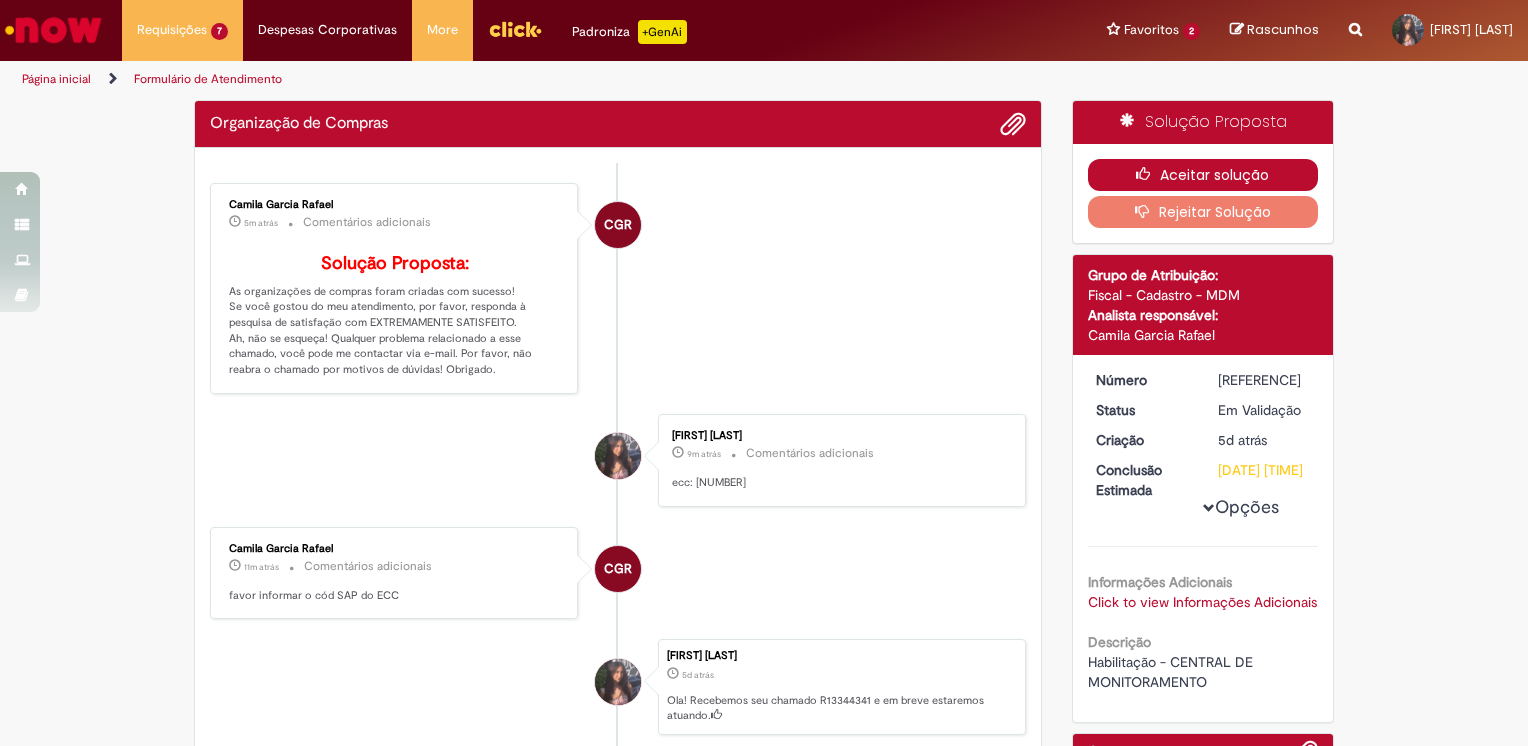 click on "Aceitar solução" at bounding box center (1203, 175) 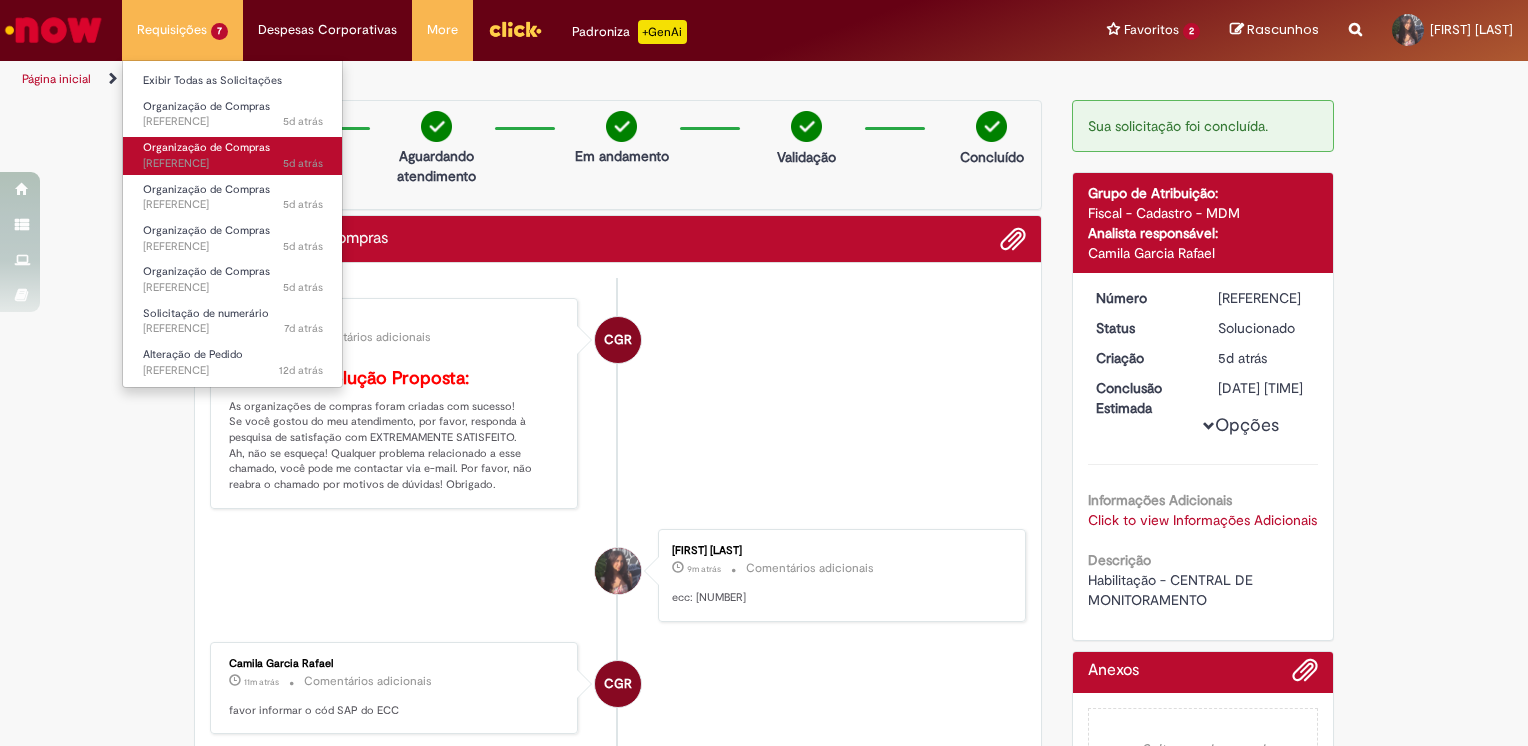 click on "Organização de Compras" at bounding box center (206, 147) 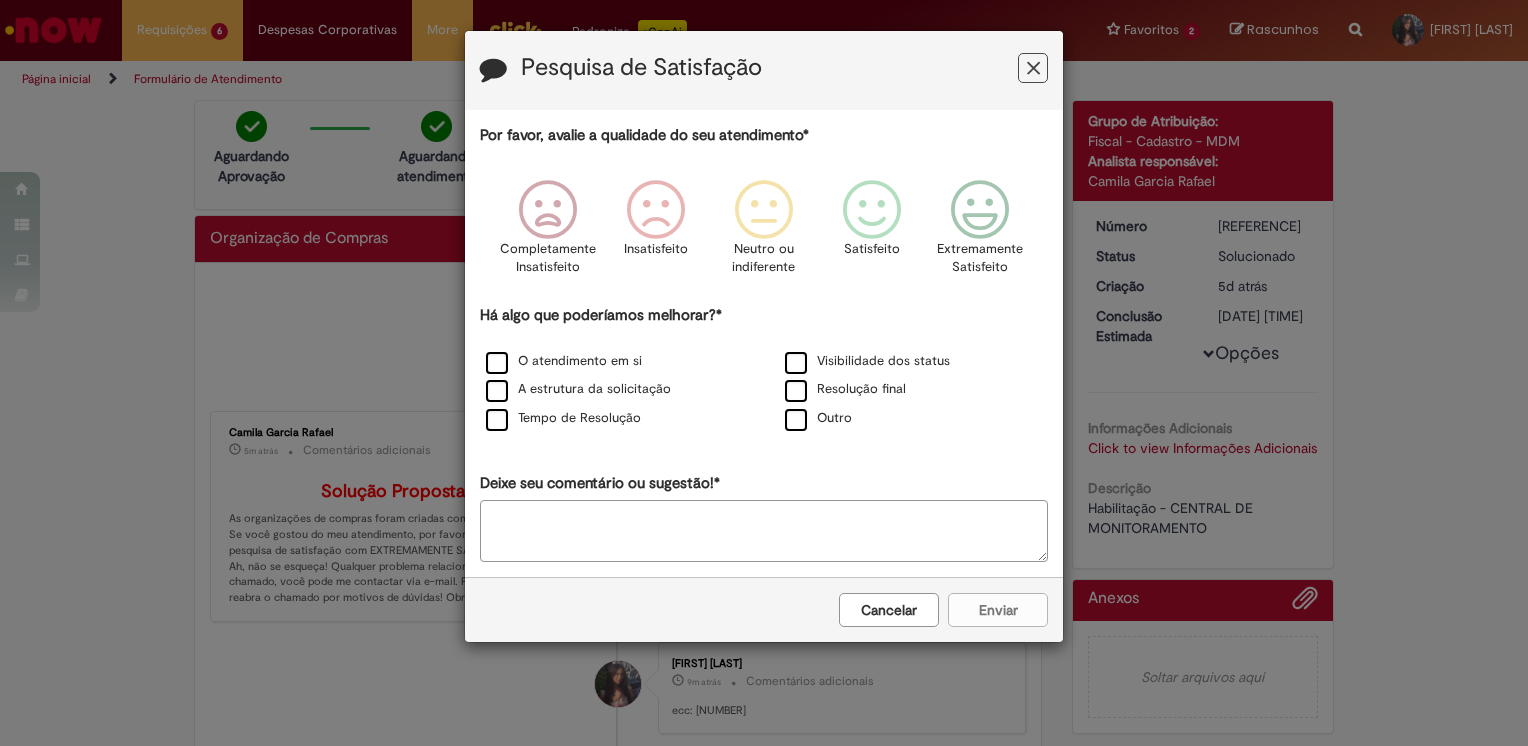 click on "Cancelar" at bounding box center (889, 610) 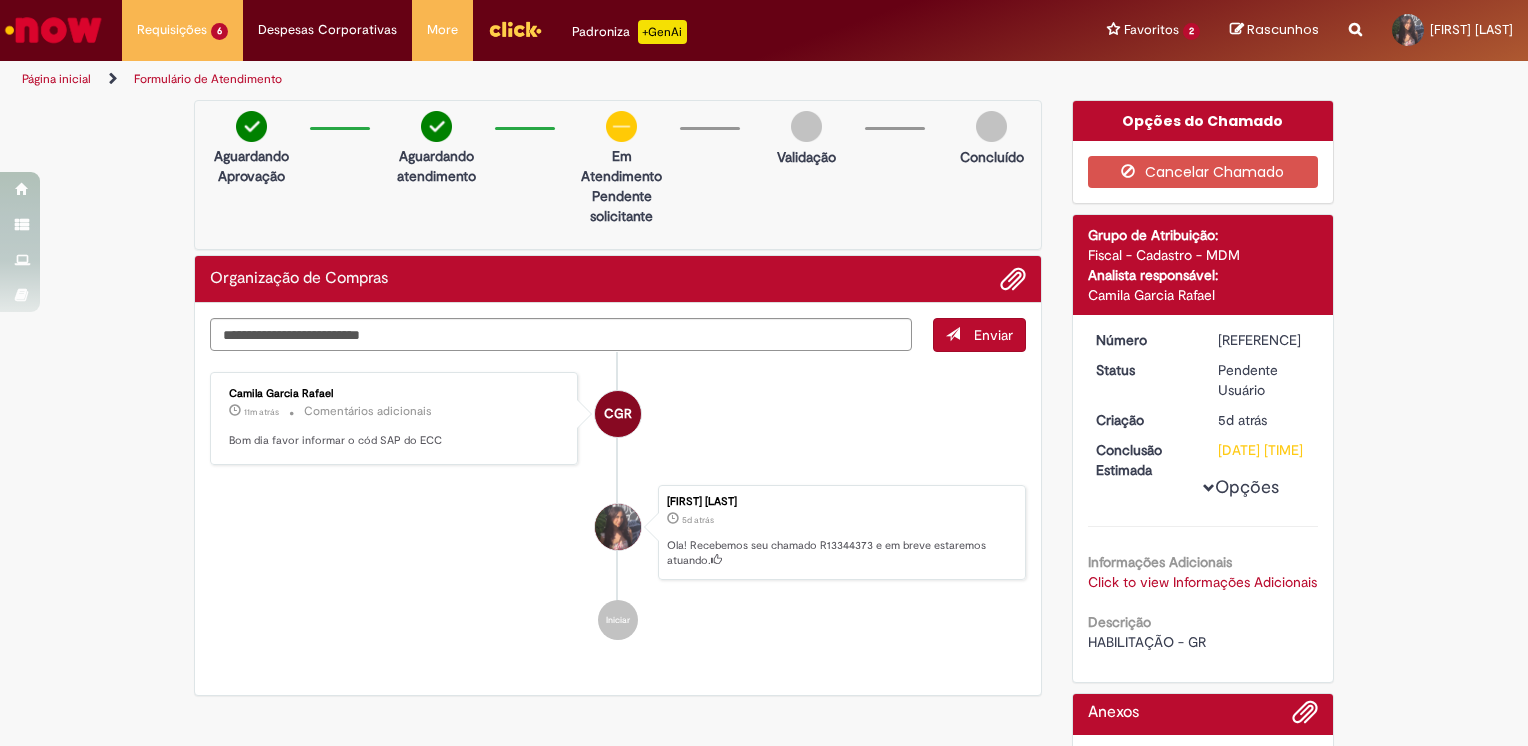 click on "Aguardando atendimento" at bounding box center (436, 166) 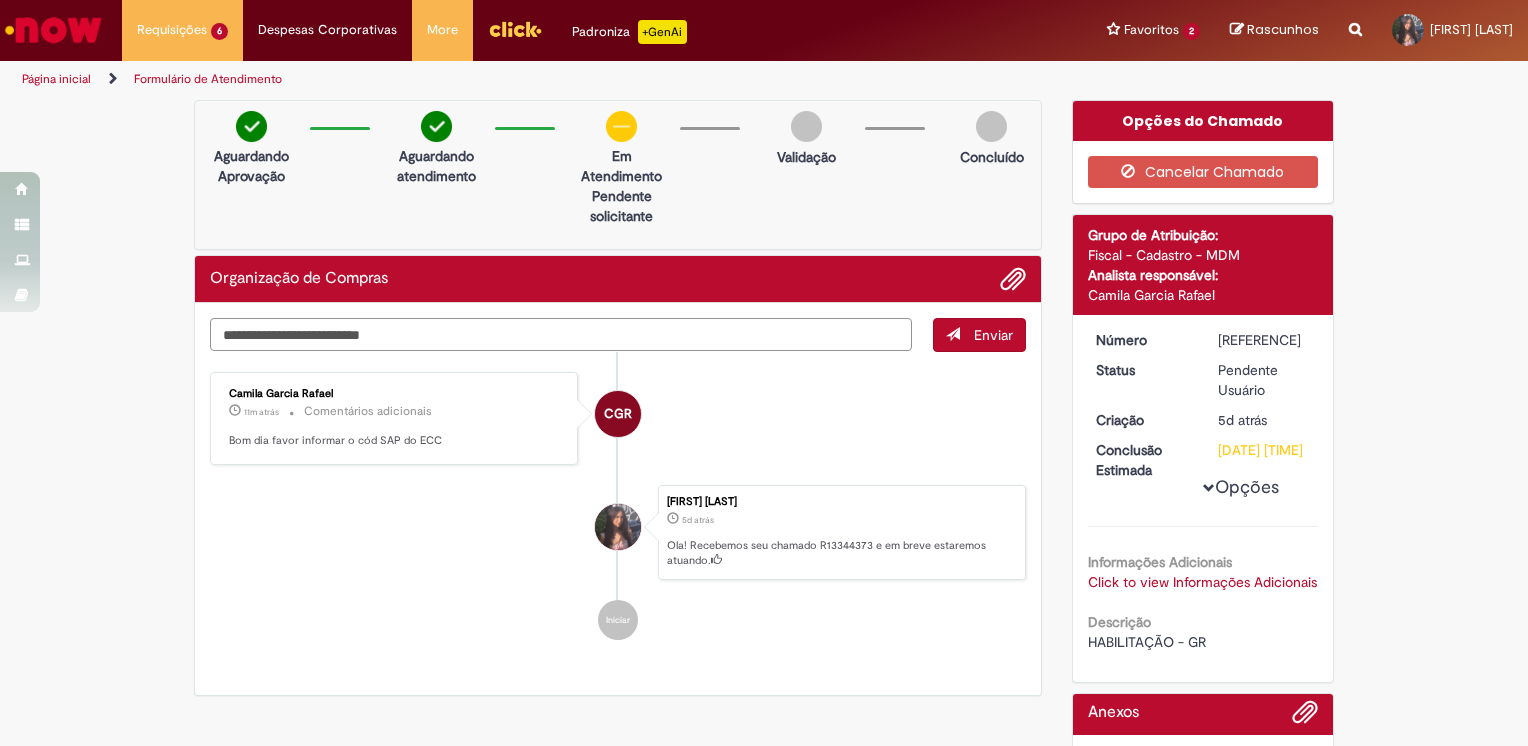 click at bounding box center [561, 335] 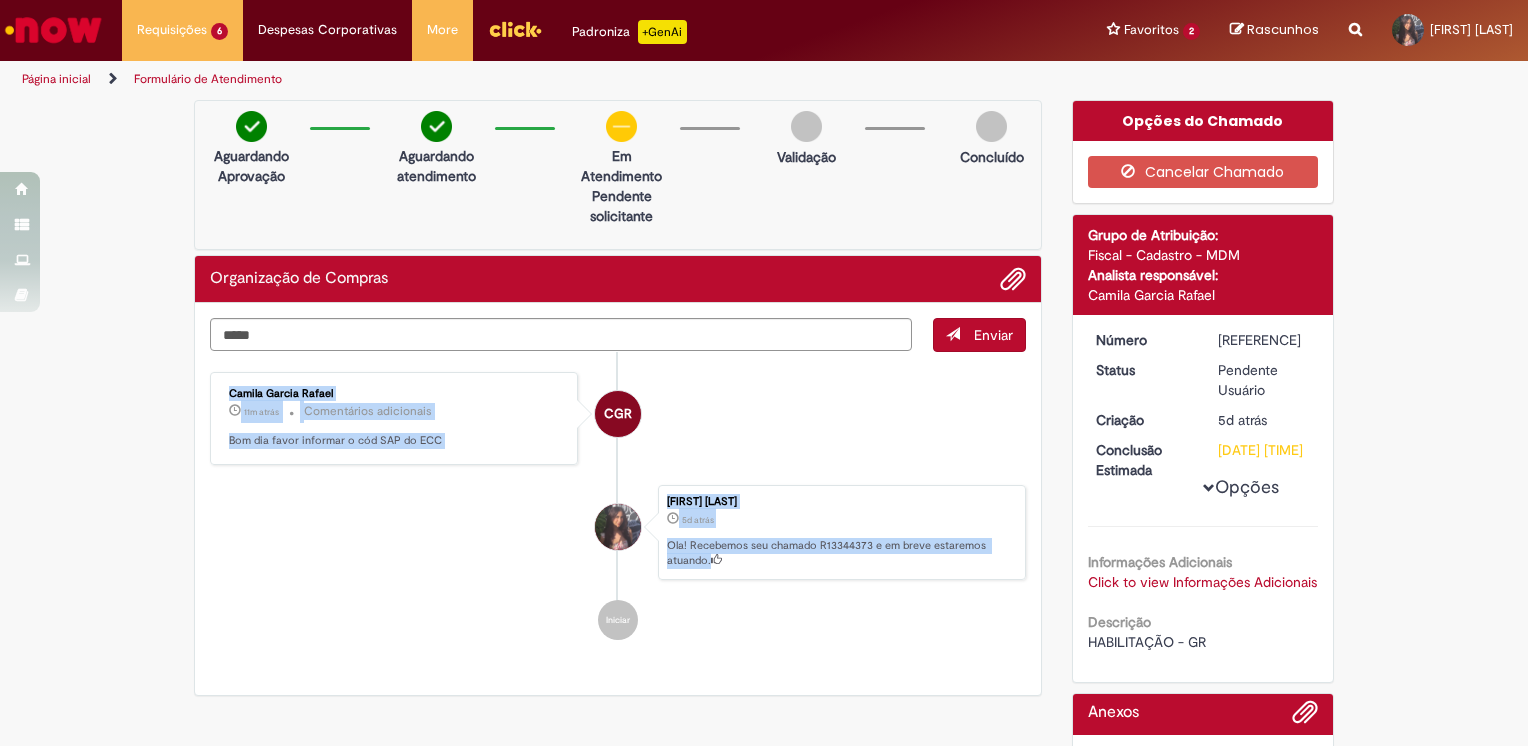 click on "****             Enviar
[FIRST] [LAST]
11m atrás 11 minutos atrás     Comentários adicionais
Bom dia favor informar o cód SAP do ECC
[FIRST] [LAST]
5d atrás 5 dias atrás
Ola! Recebemos seu chamado [REFERENCE] e em breve estaremos atuando.
Iniciar" at bounding box center [618, 499] 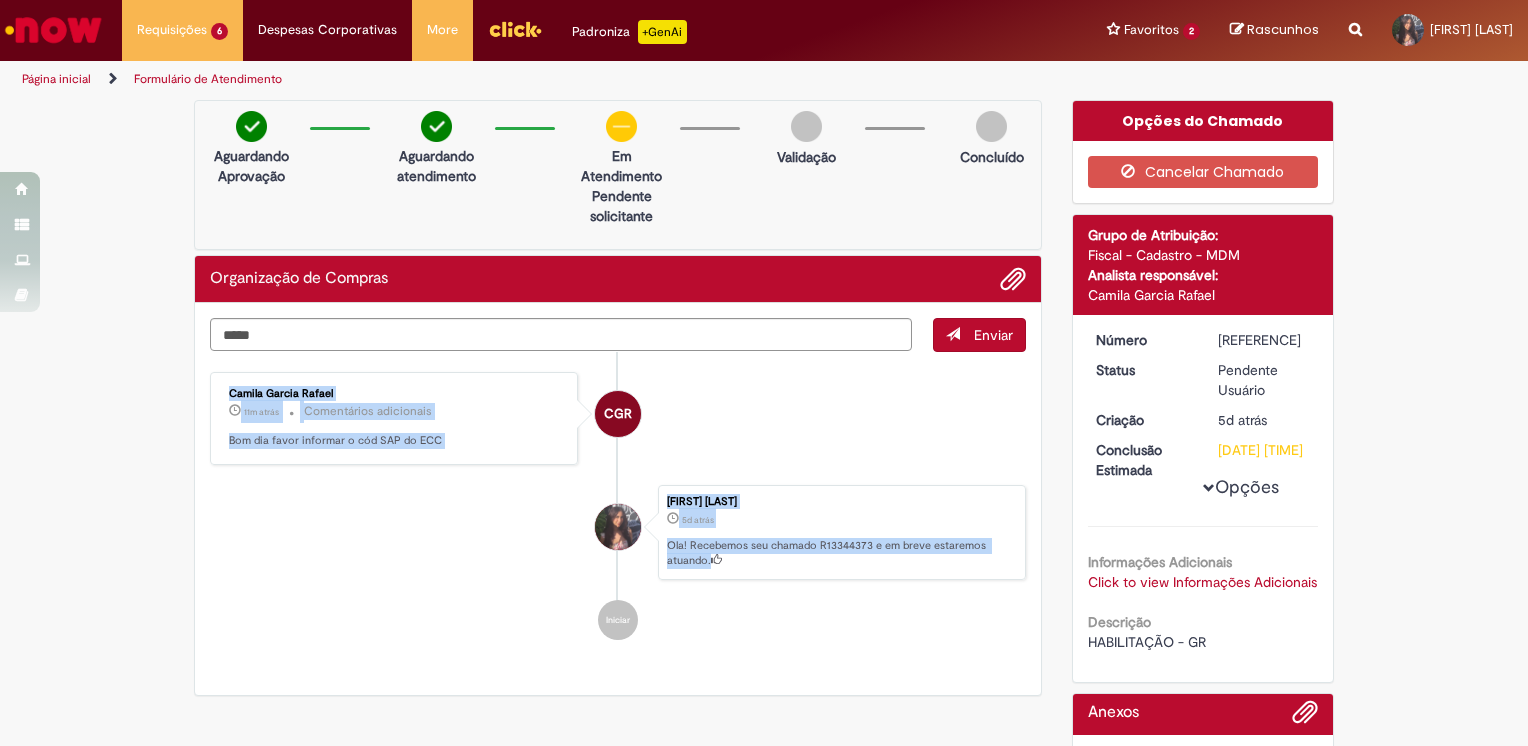 scroll, scrollTop: 159, scrollLeft: 0, axis: vertical 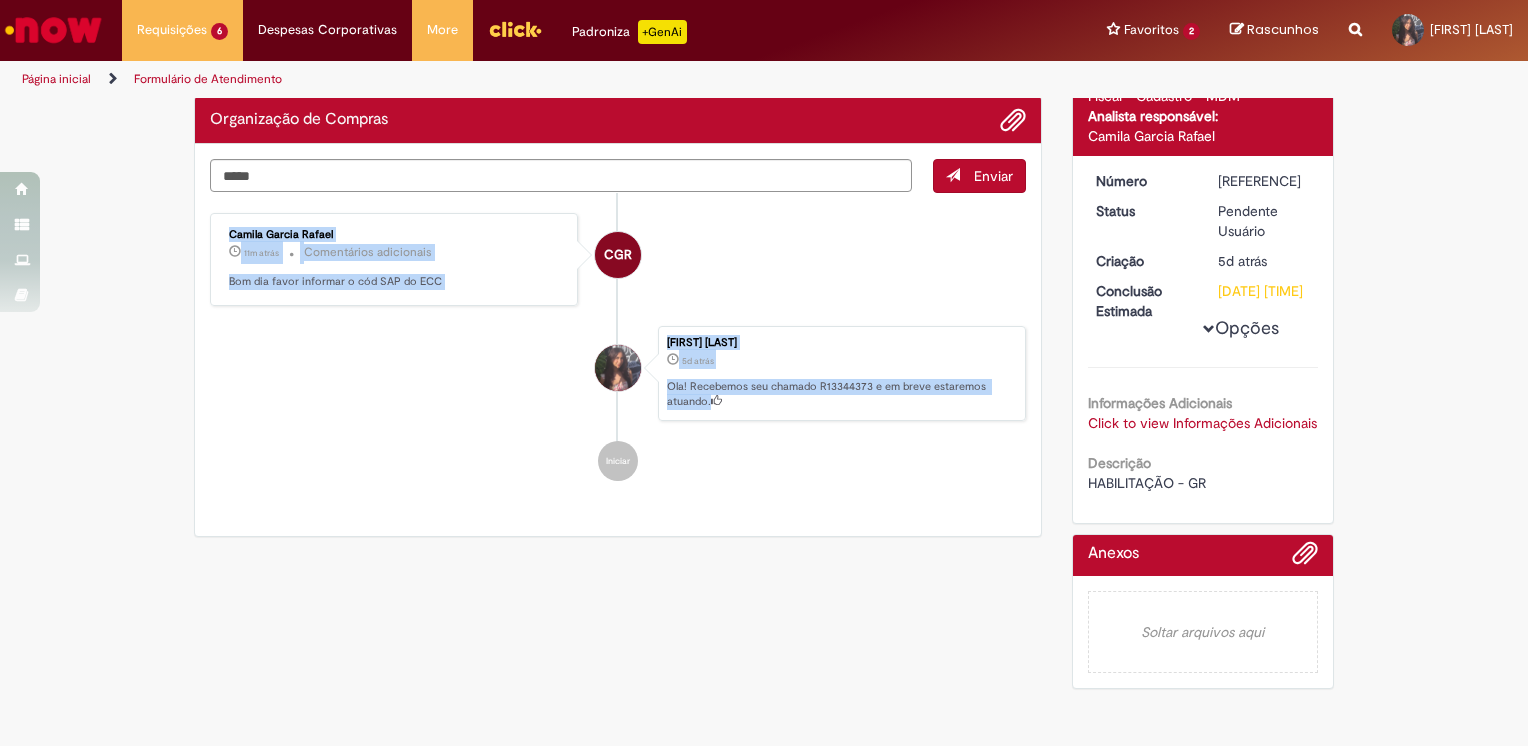 click on "Click to view Informações Adicionais" at bounding box center [1202, 423] 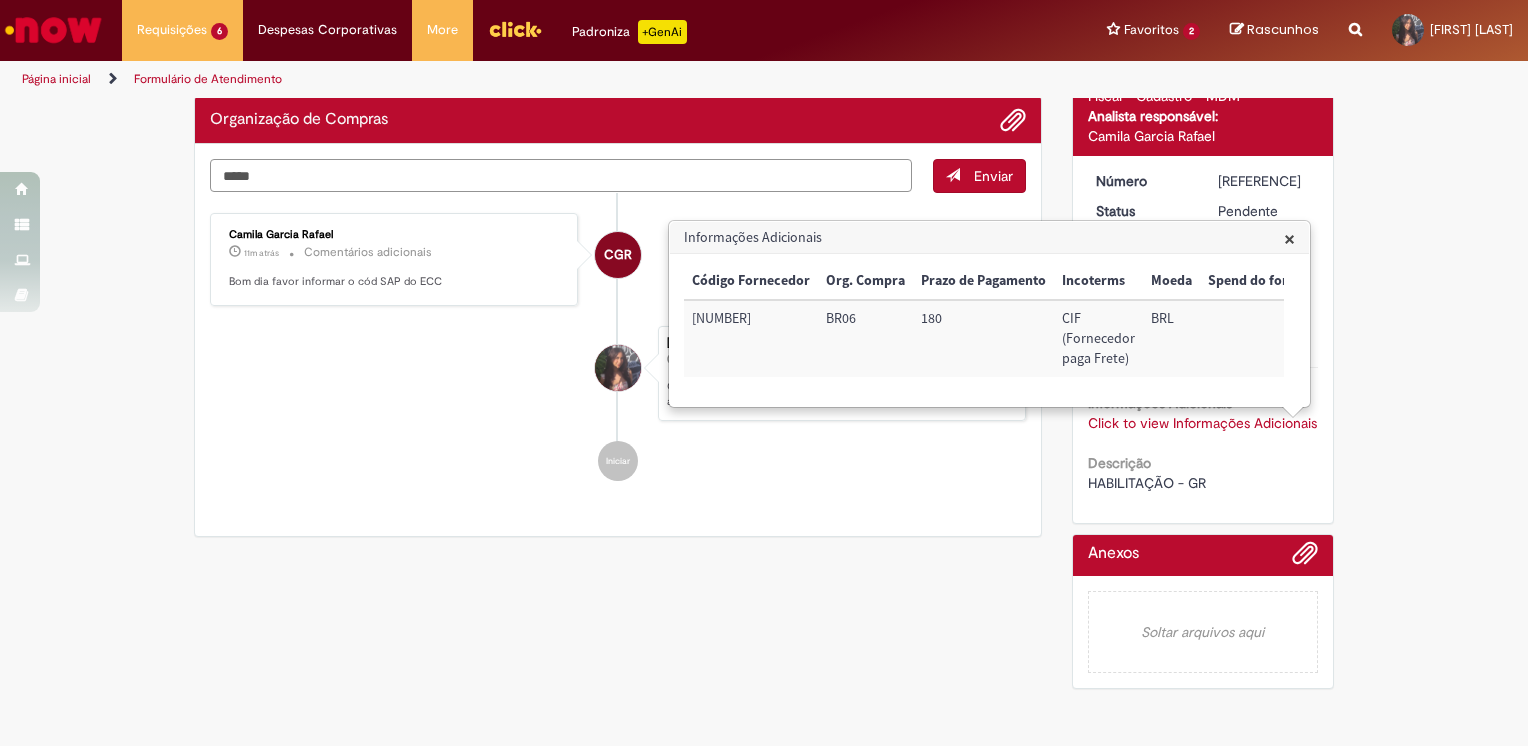 click on "****" at bounding box center (561, 176) 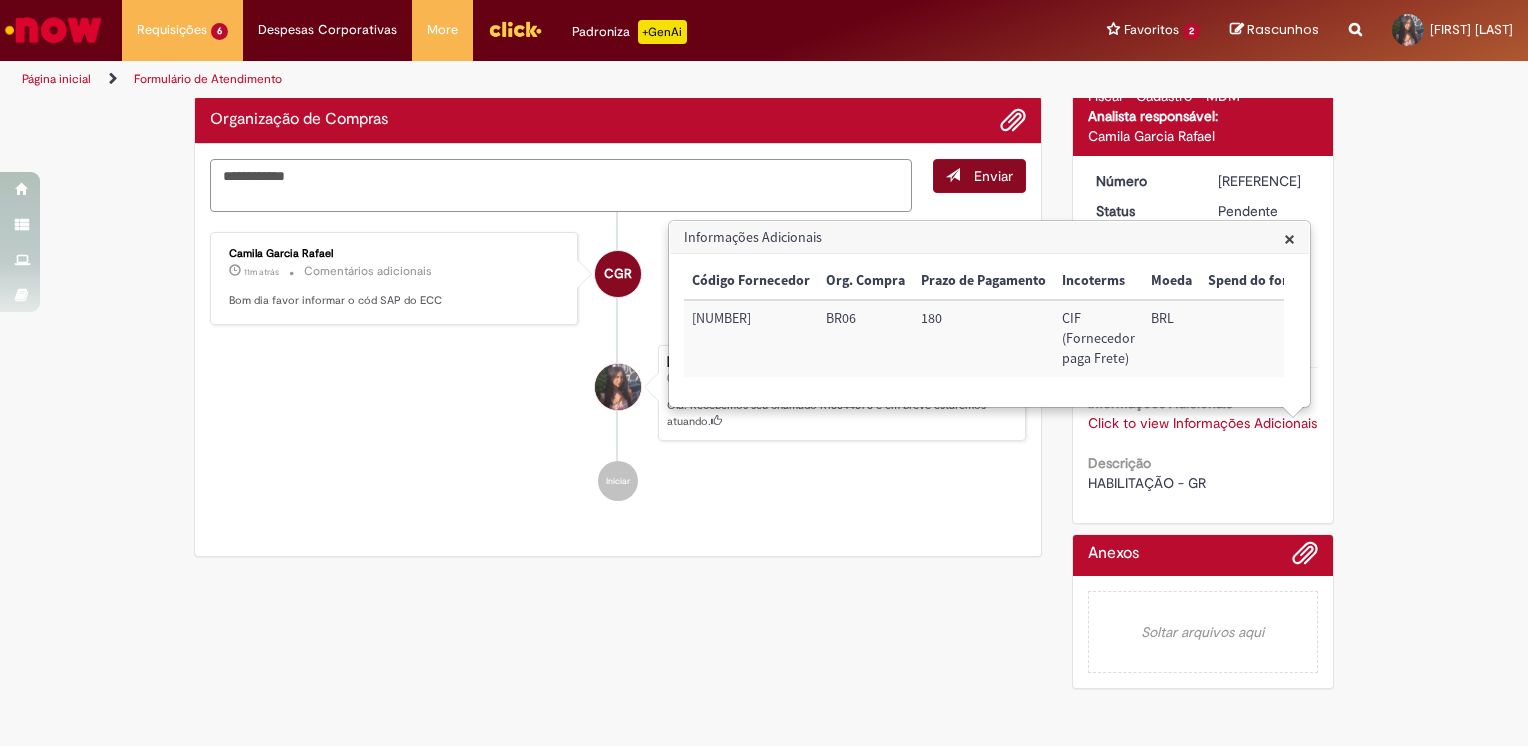 type on "**********" 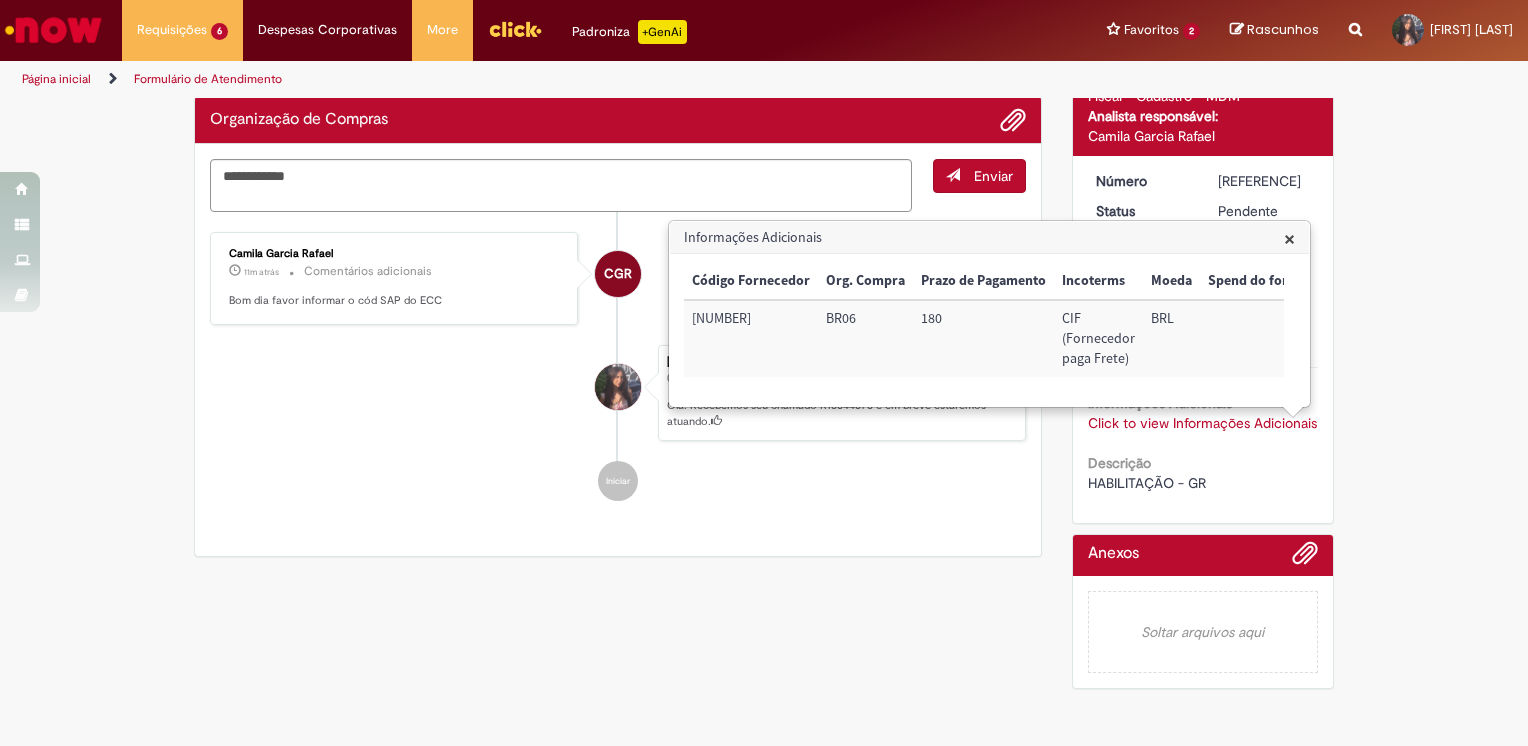 click on "Enviar" at bounding box center (993, 176) 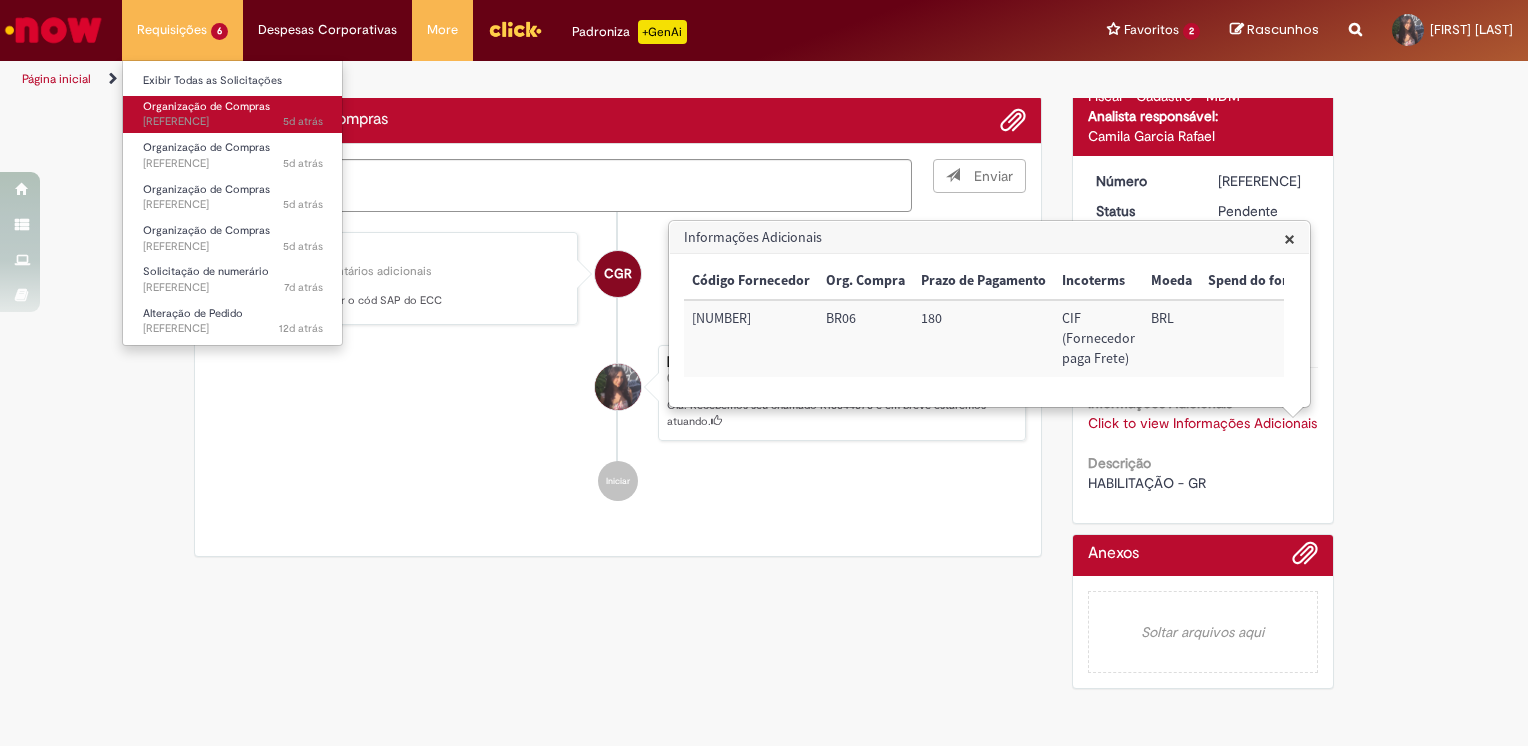 type 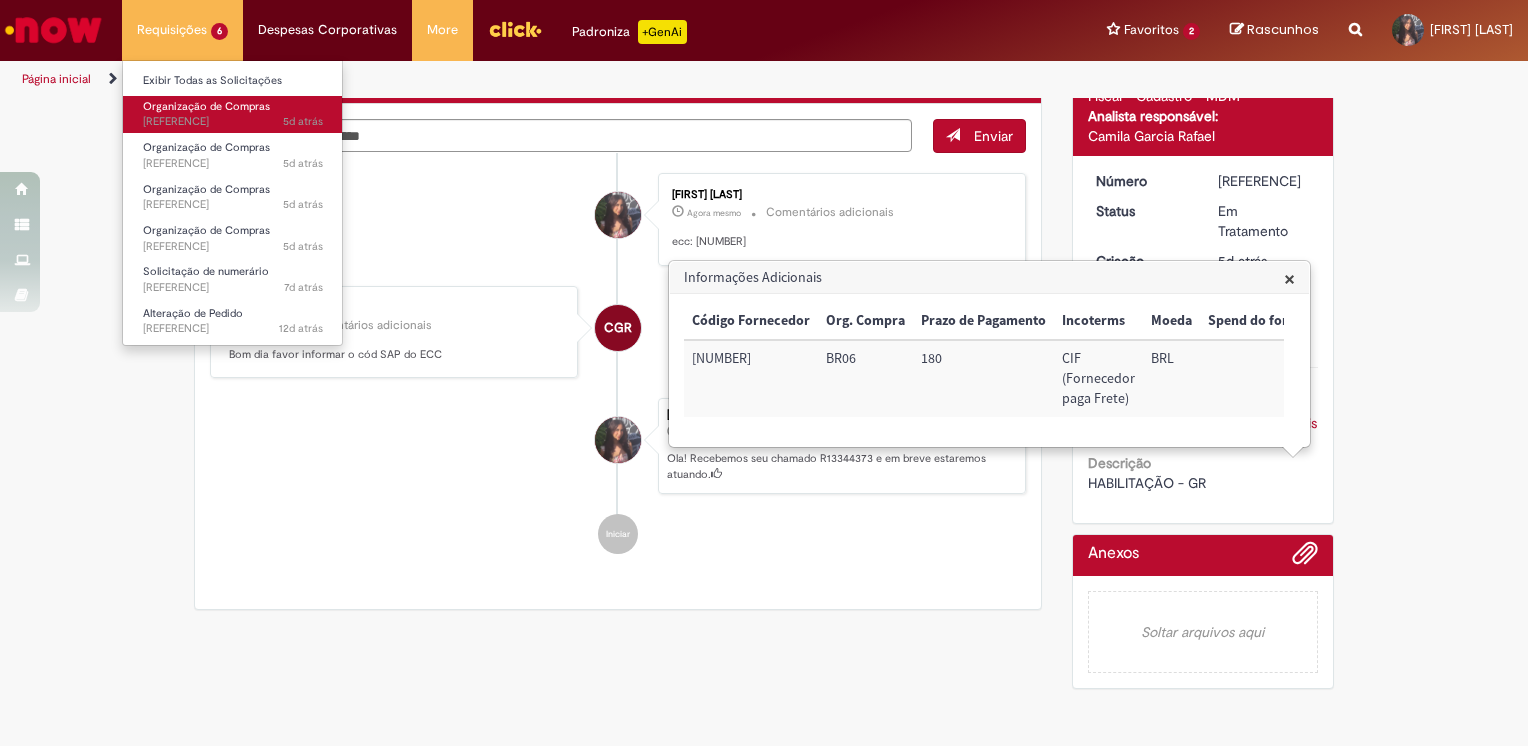 scroll, scrollTop: 119, scrollLeft: 0, axis: vertical 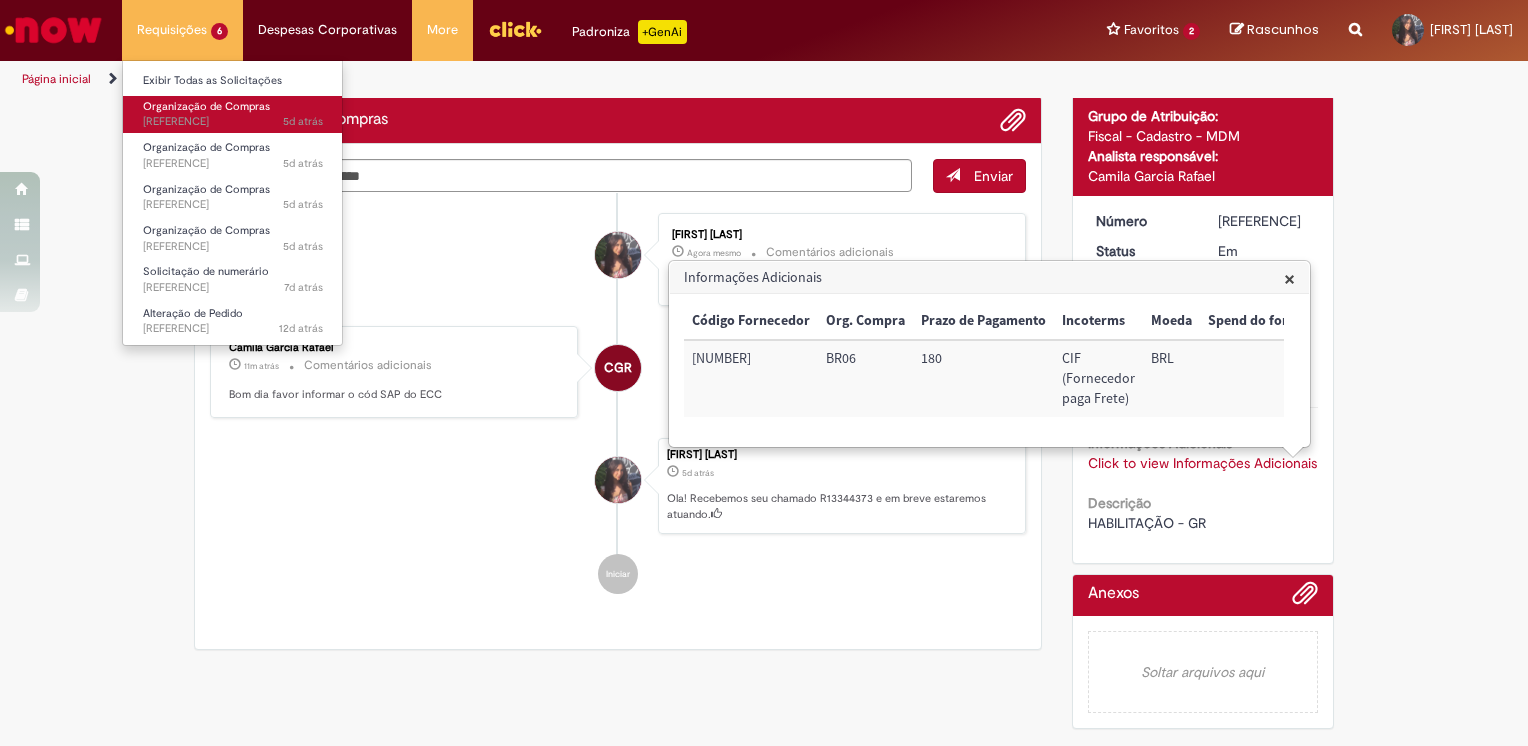 click on "5d atrás 5 dias atrás  [REFERENCE]" at bounding box center (233, 122) 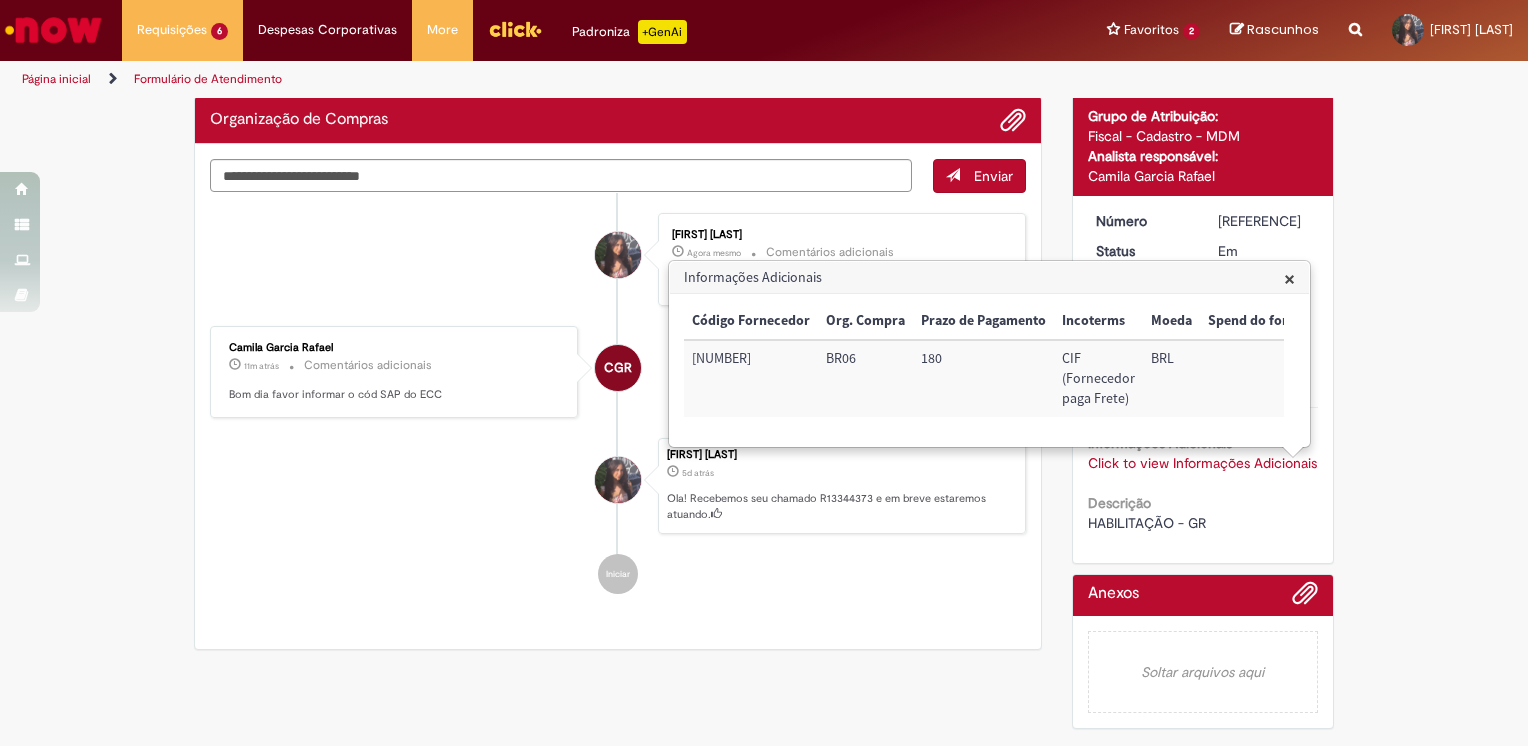 click on "×" at bounding box center (1289, 278) 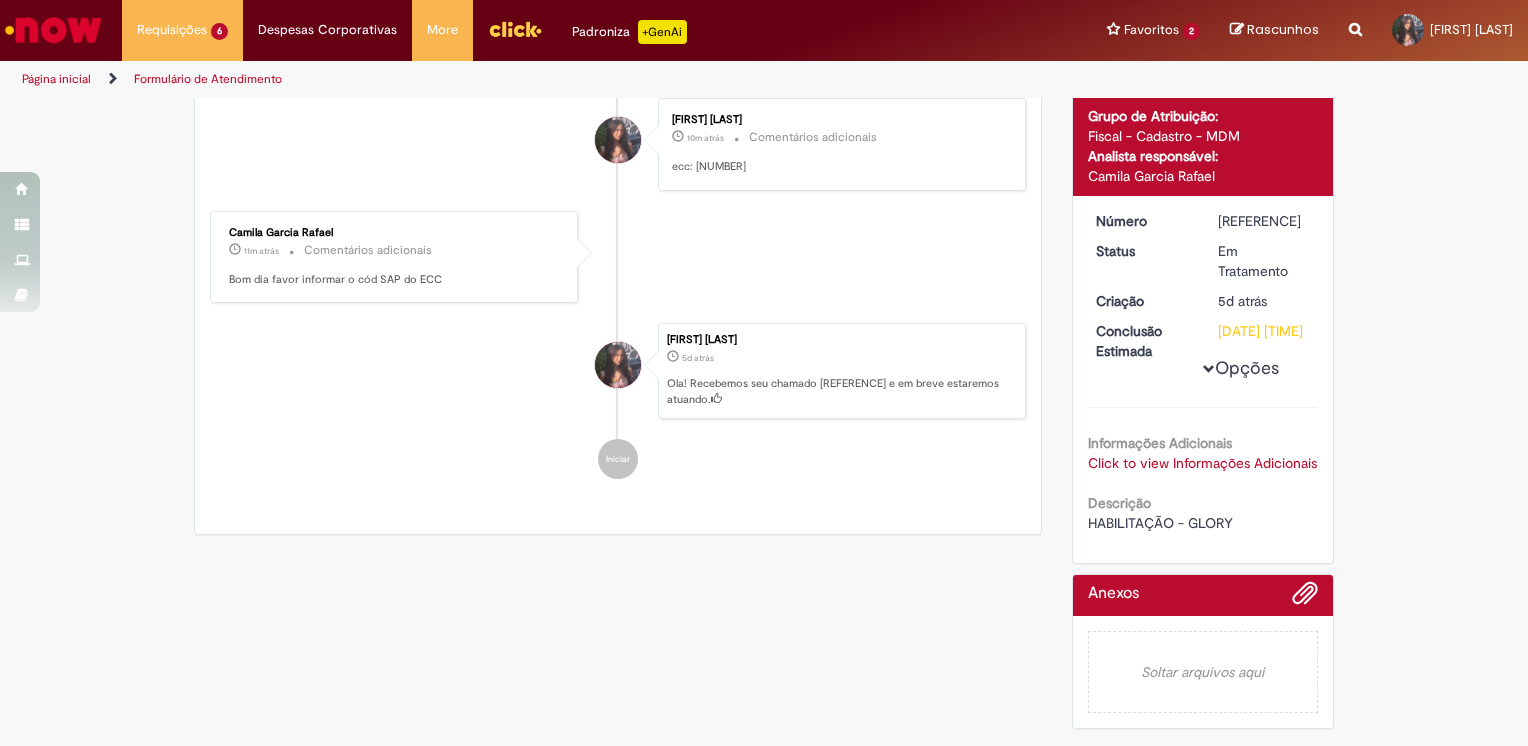 scroll, scrollTop: 0, scrollLeft: 0, axis: both 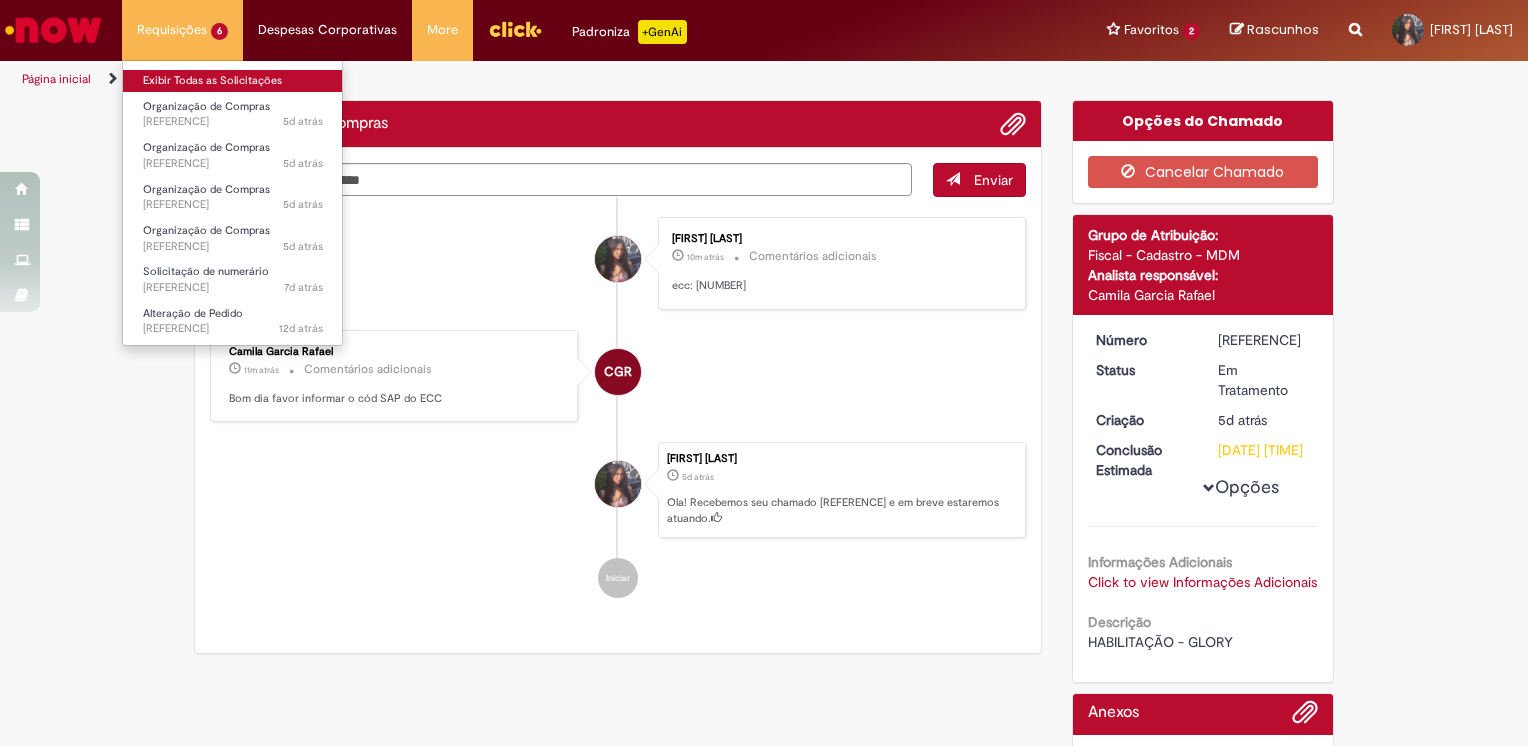 click on "Exibir Todas as Solicitações" at bounding box center [233, 81] 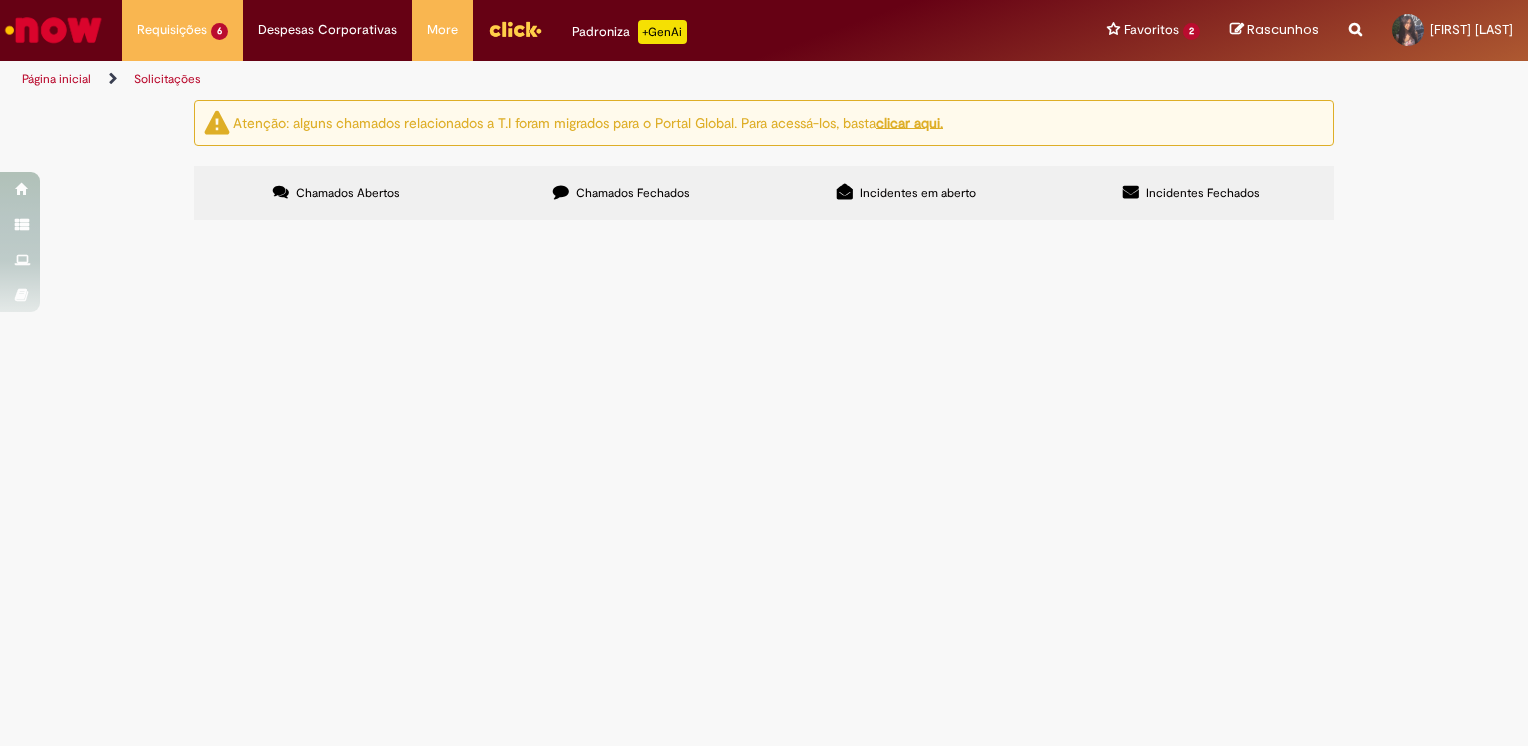 click on "NF [NUMBER] - SEPP" at bounding box center (0, 0) 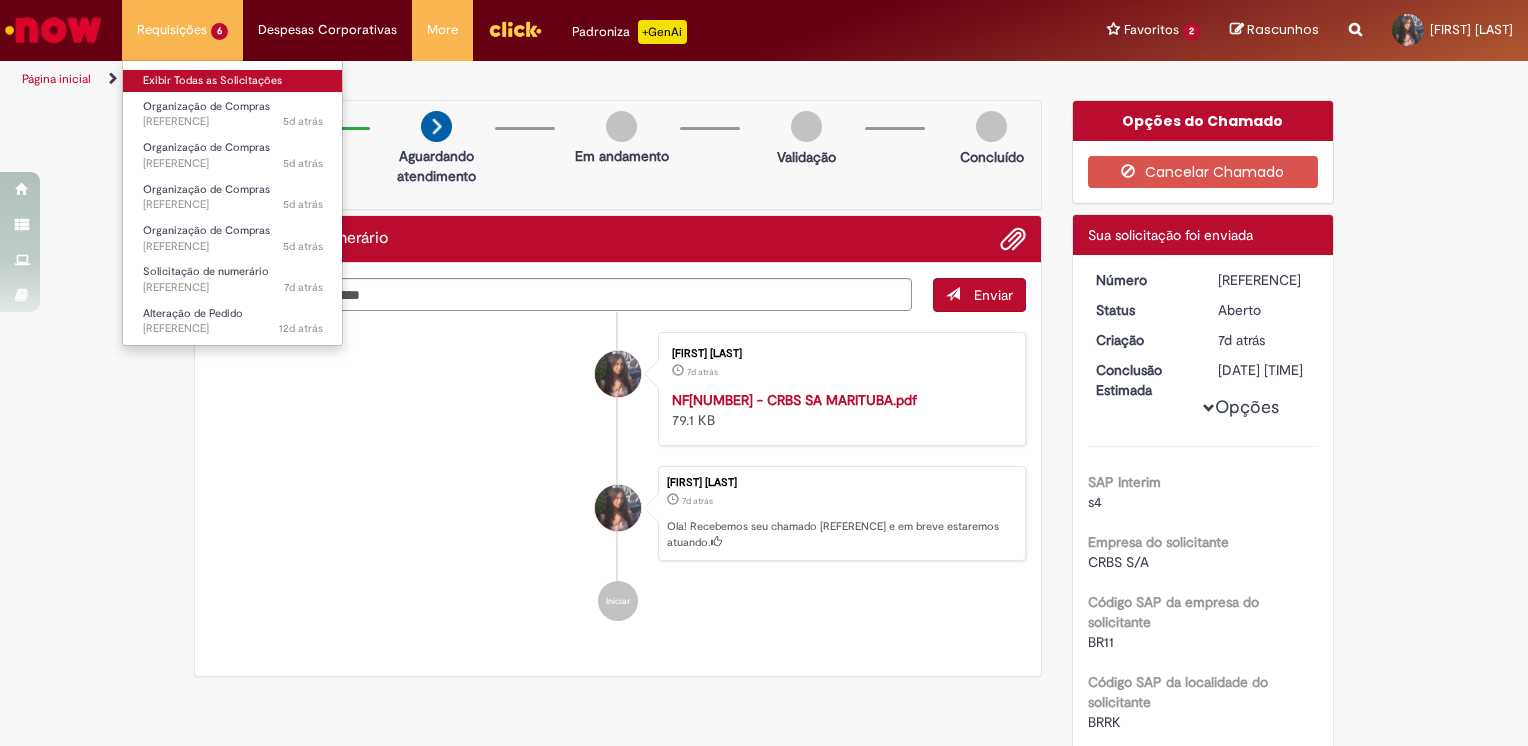 click on "Exibir Todas as Solicitações" at bounding box center [233, 81] 